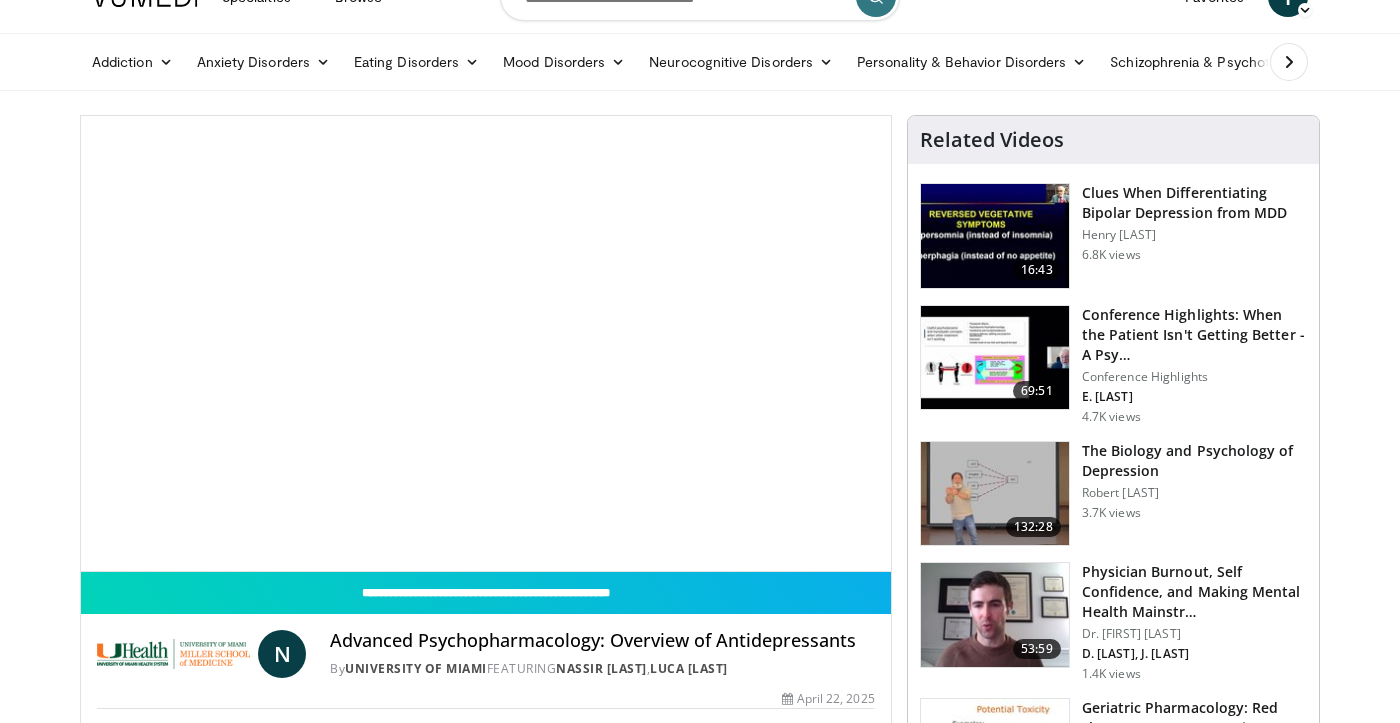 scroll, scrollTop: 98, scrollLeft: 0, axis: vertical 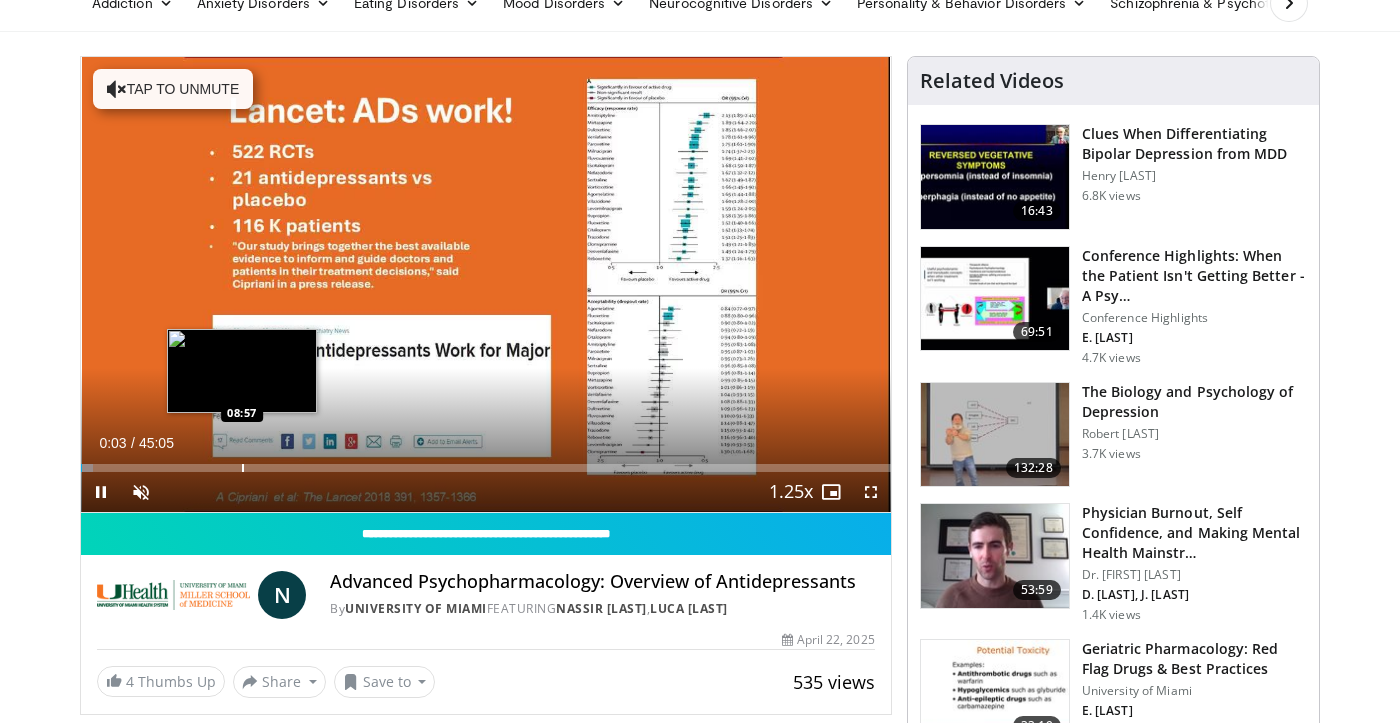 click at bounding box center (243, 468) 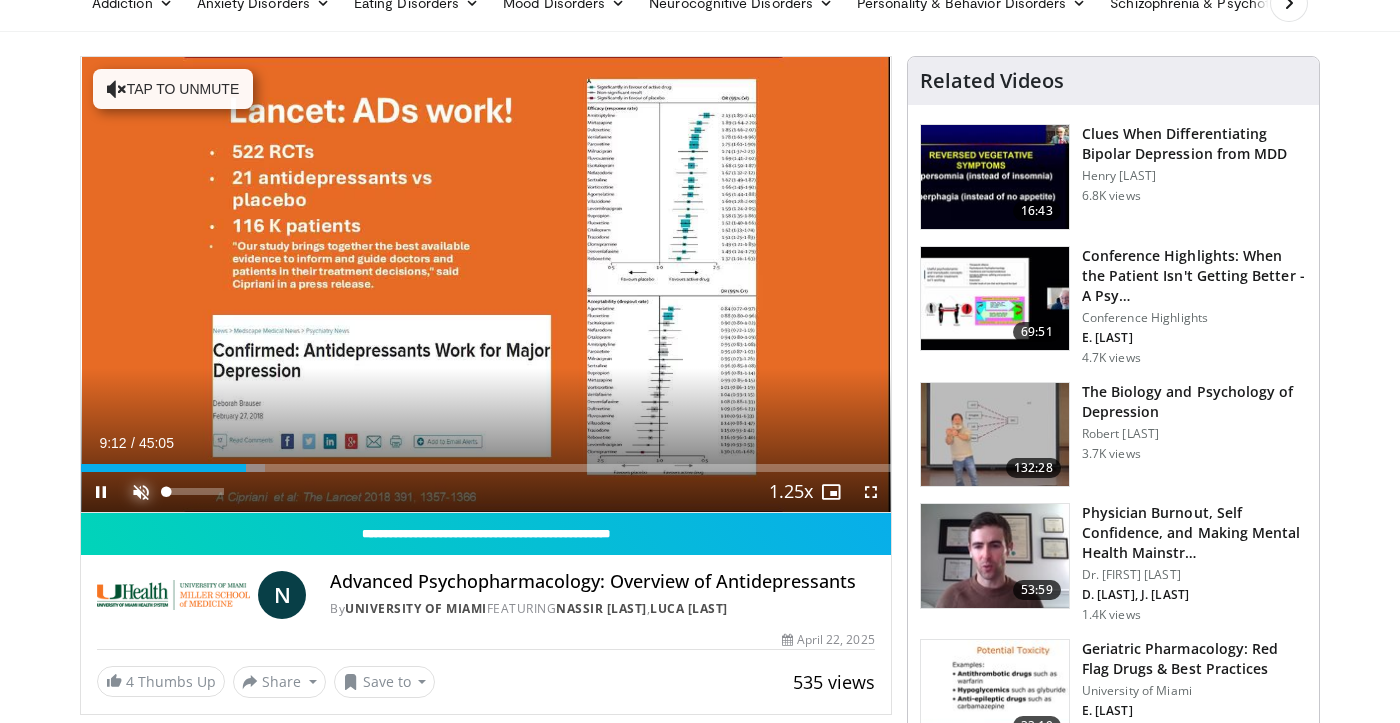 click at bounding box center (141, 492) 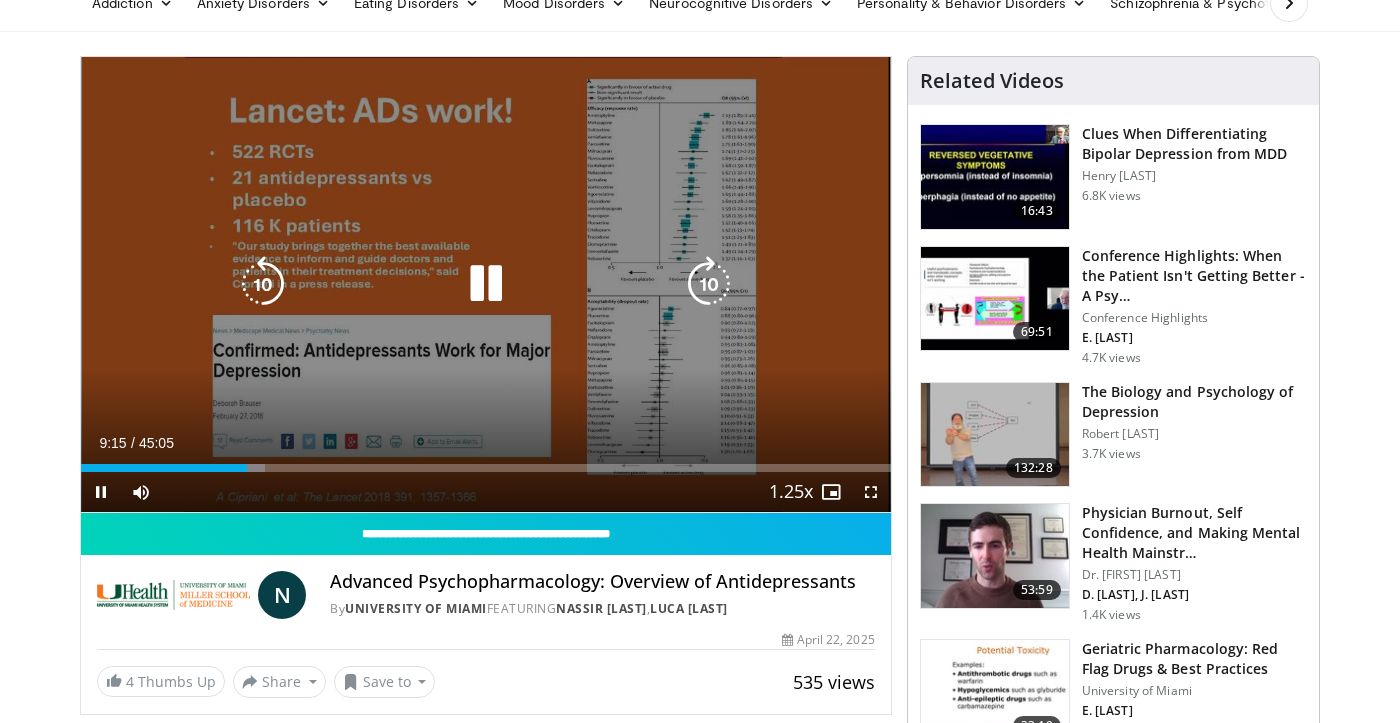 click at bounding box center [709, 284] 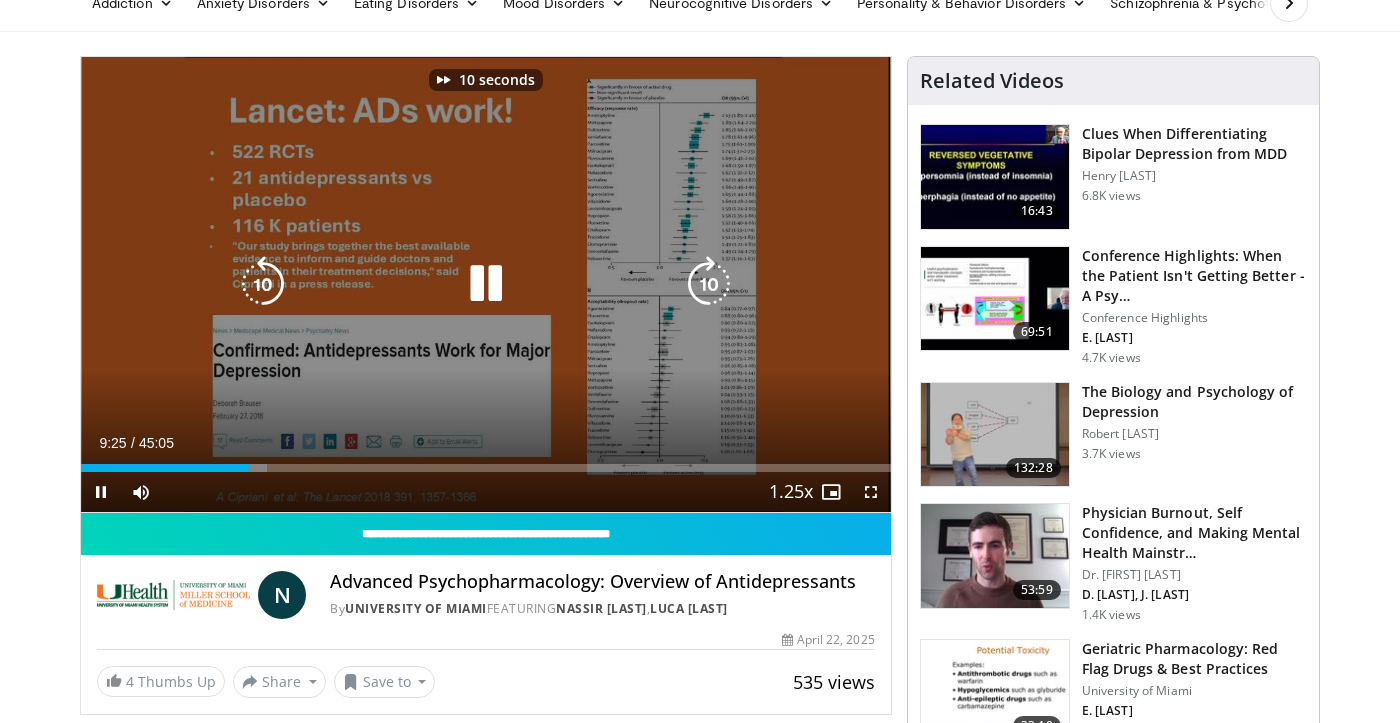 click at bounding box center (709, 284) 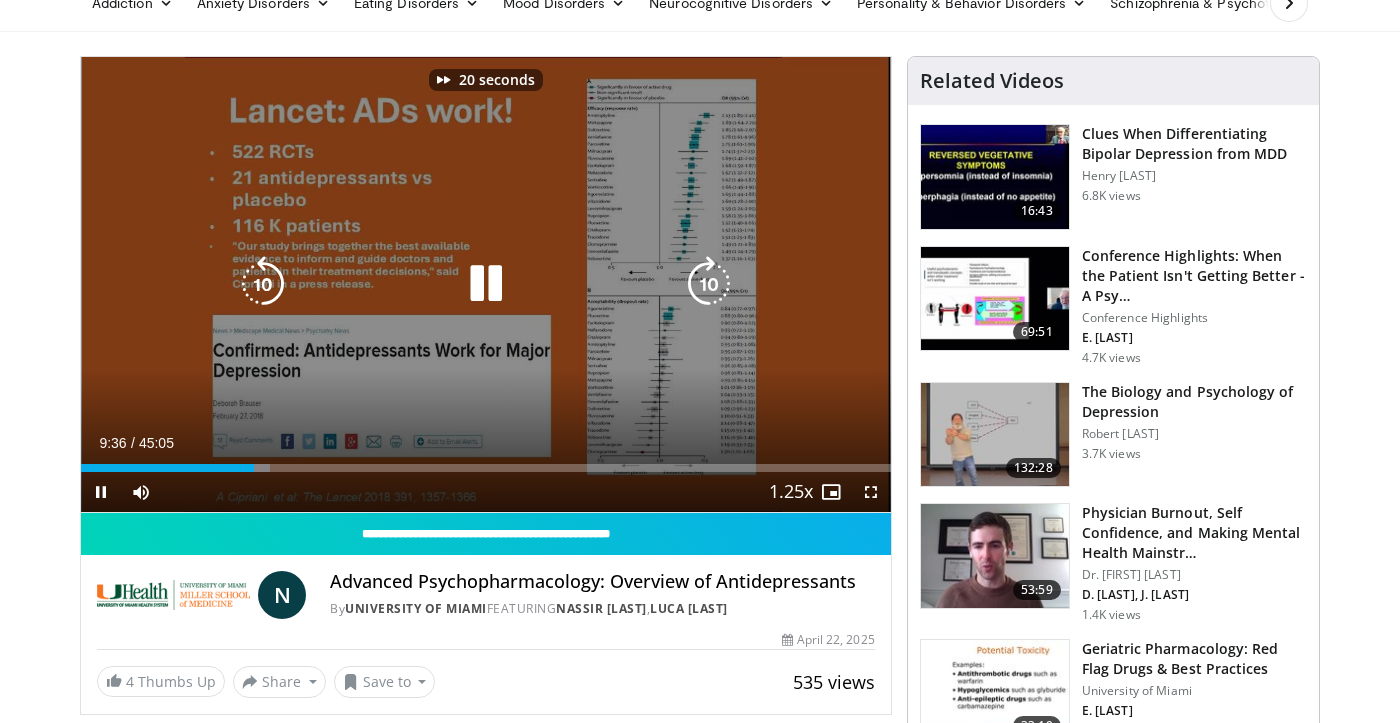 click at bounding box center [709, 284] 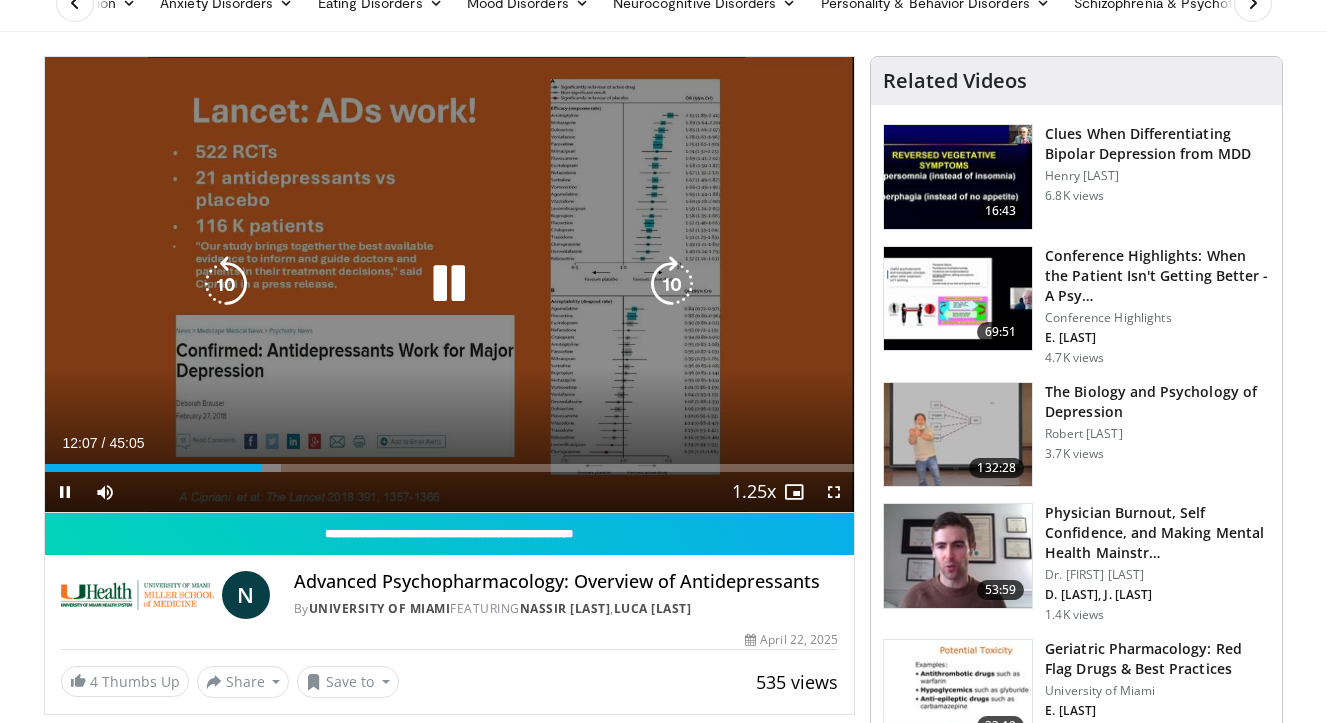 click at bounding box center [672, 284] 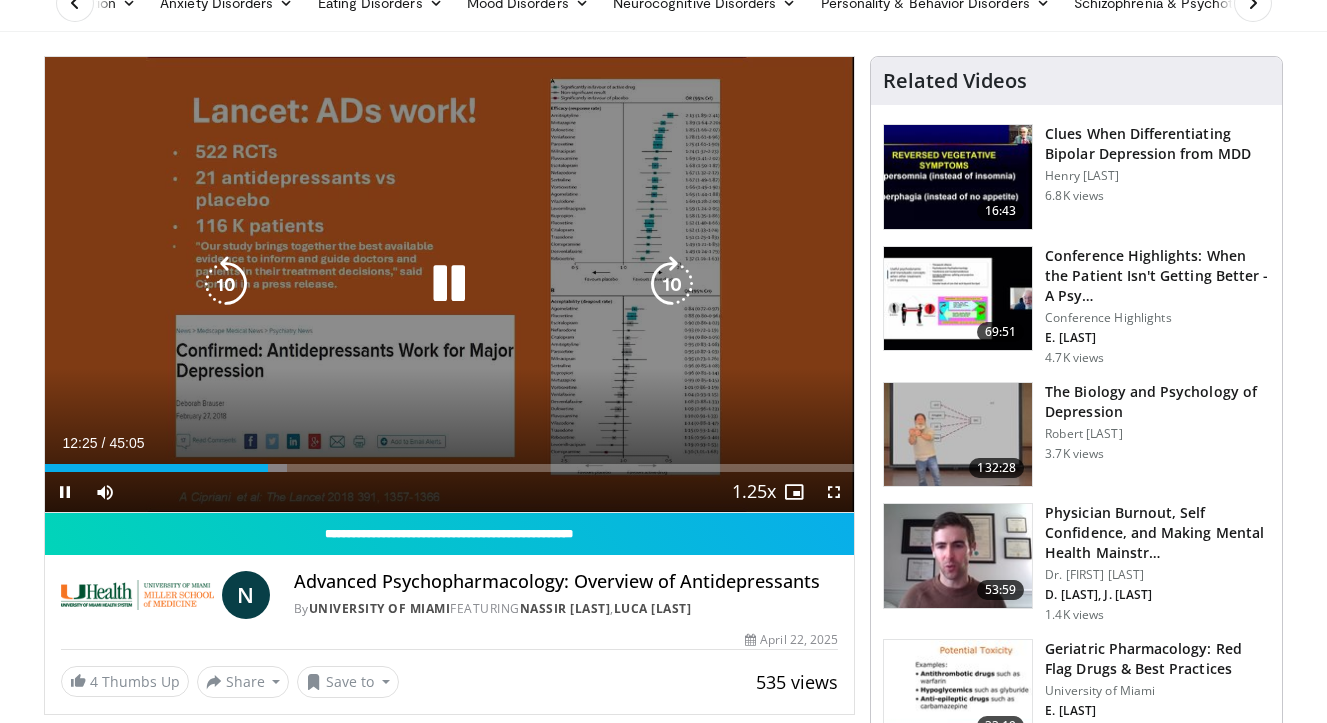 click at bounding box center [672, 284] 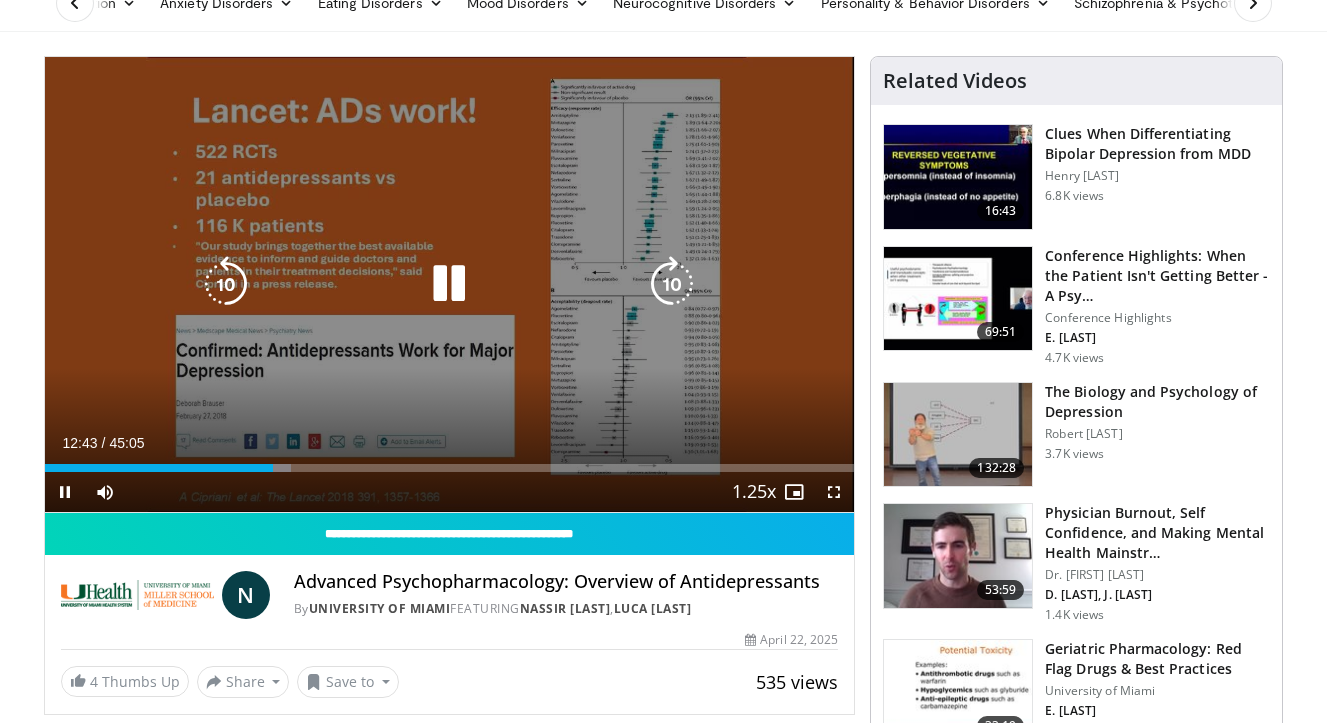click at bounding box center (672, 284) 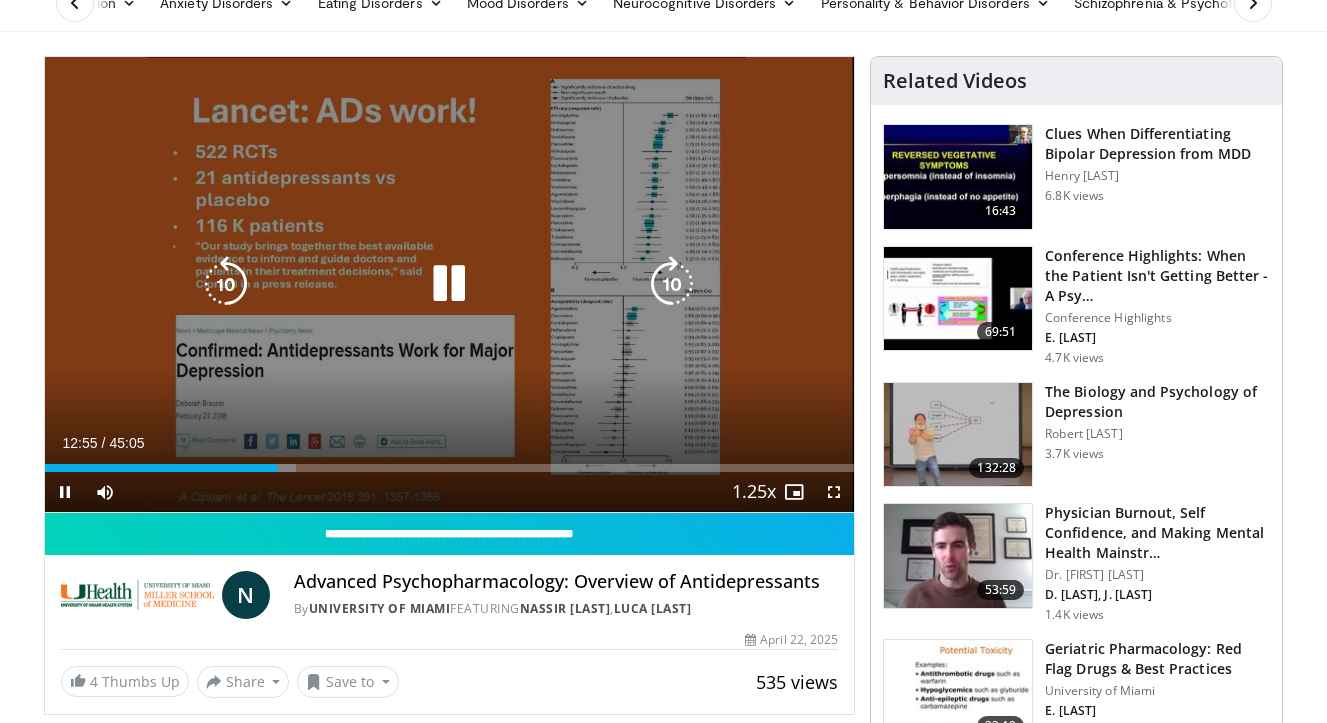 click at bounding box center (672, 284) 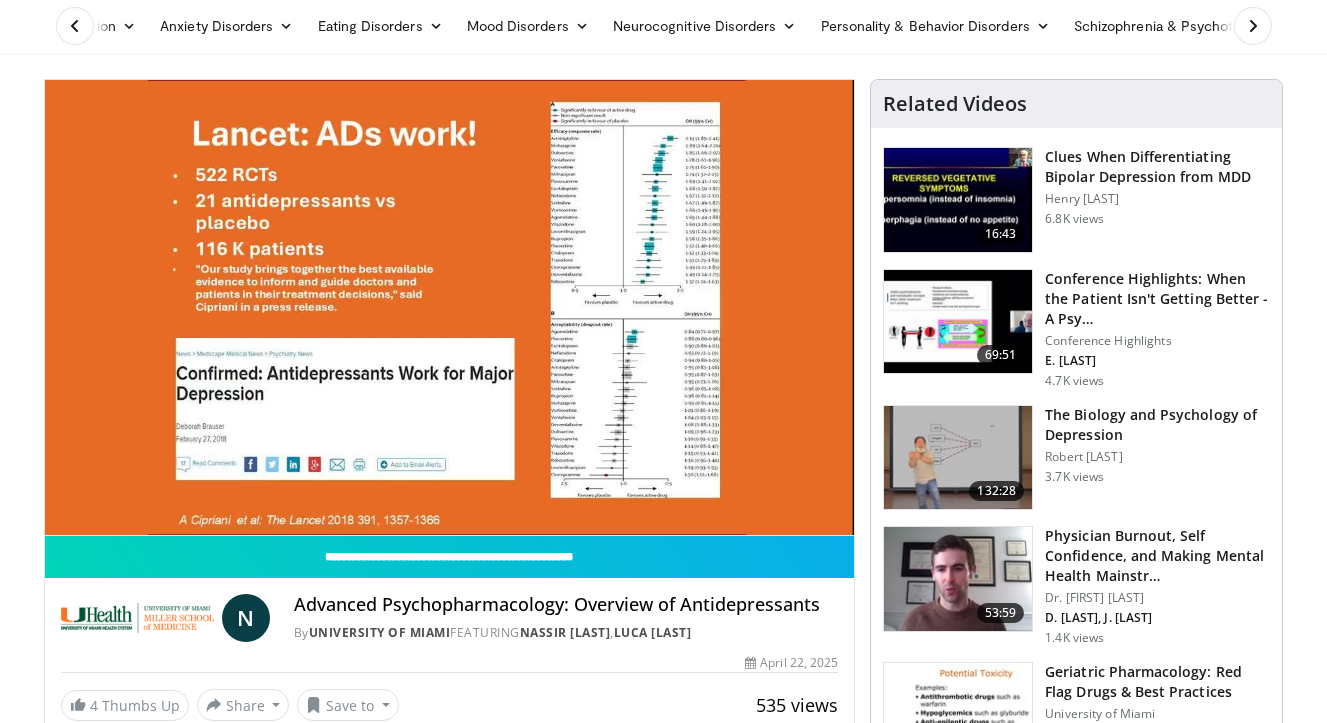 scroll, scrollTop: 73, scrollLeft: 0, axis: vertical 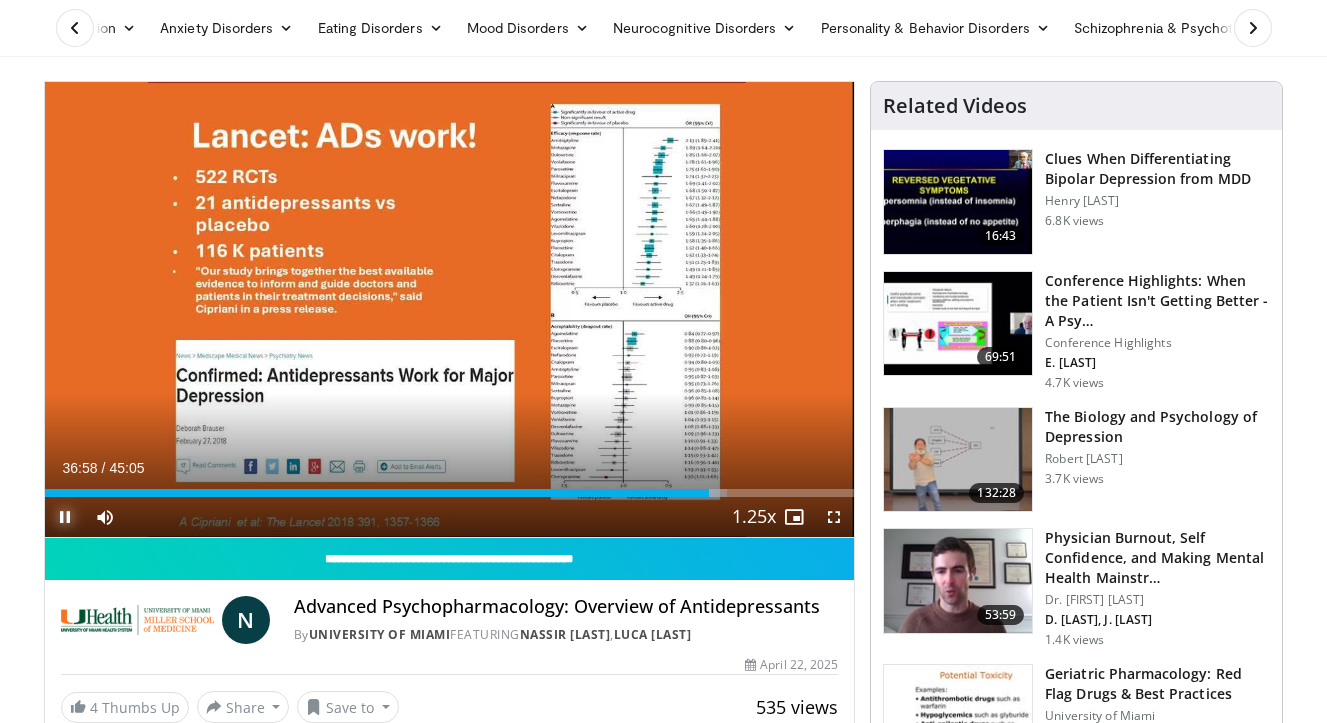 click at bounding box center (65, 517) 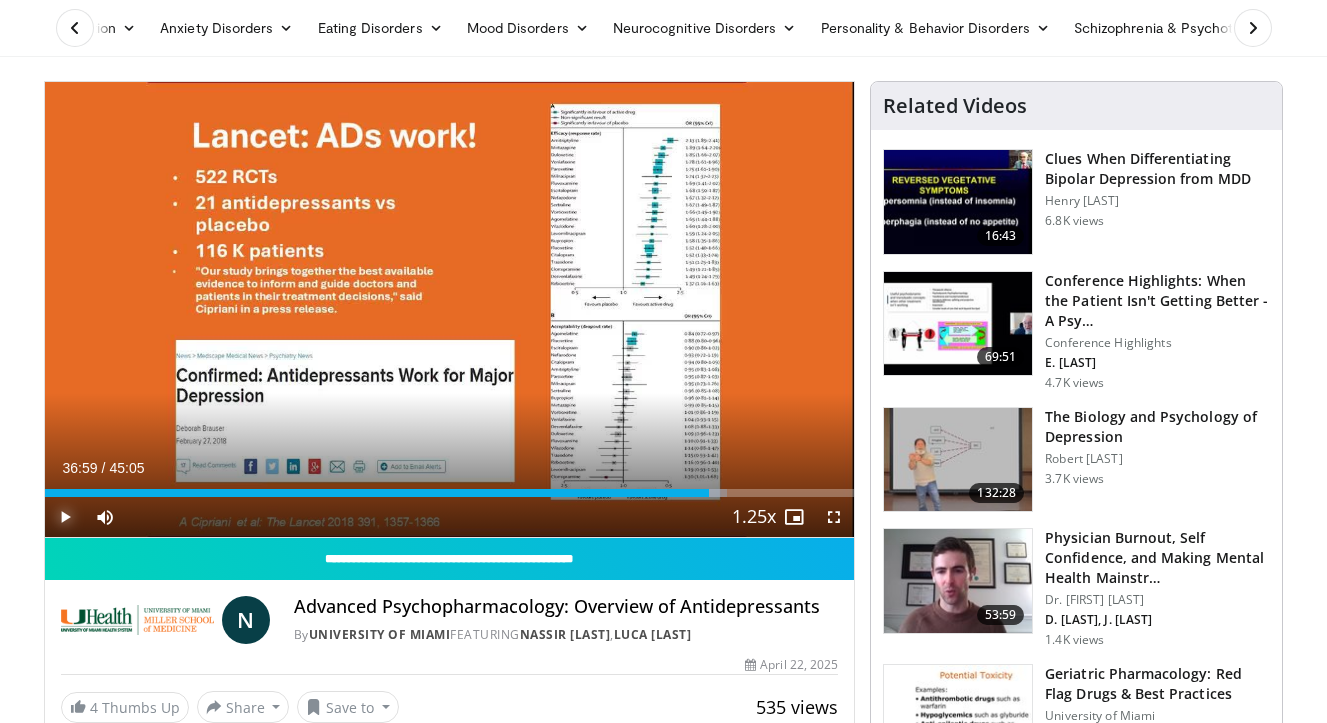 click at bounding box center (65, 517) 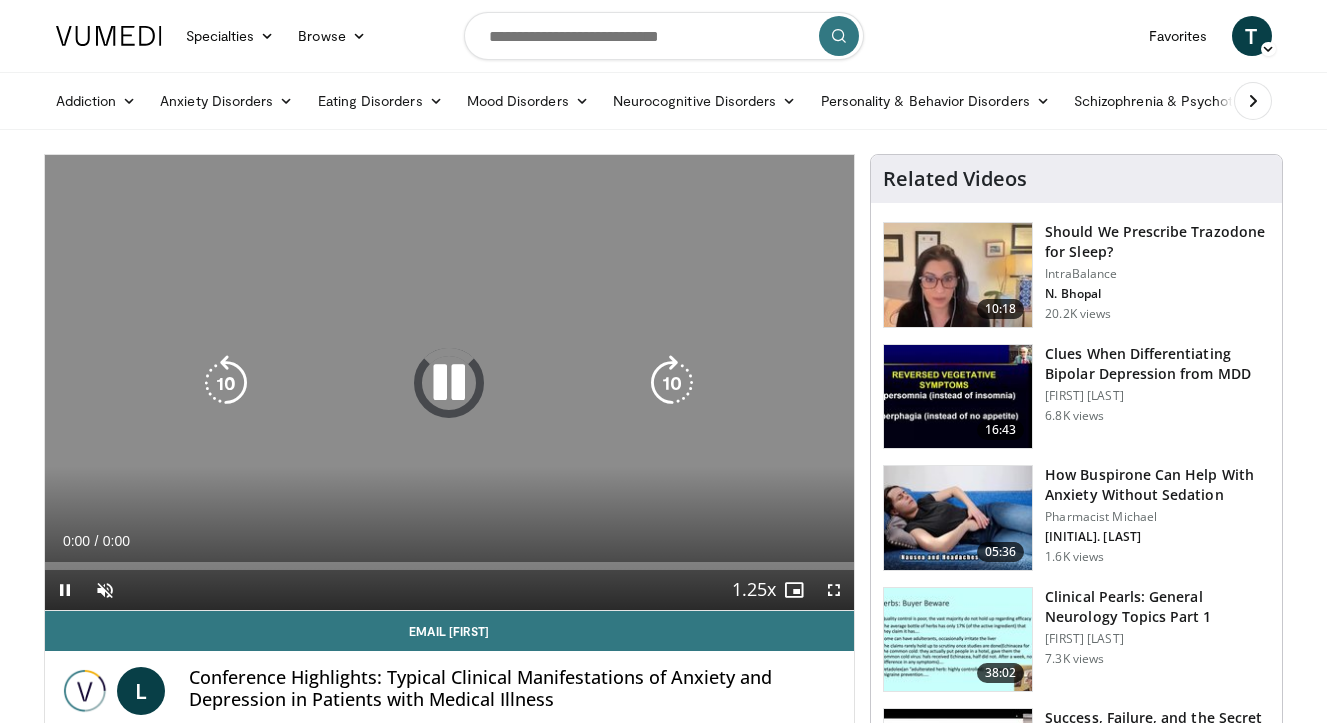 scroll, scrollTop: 0, scrollLeft: 0, axis: both 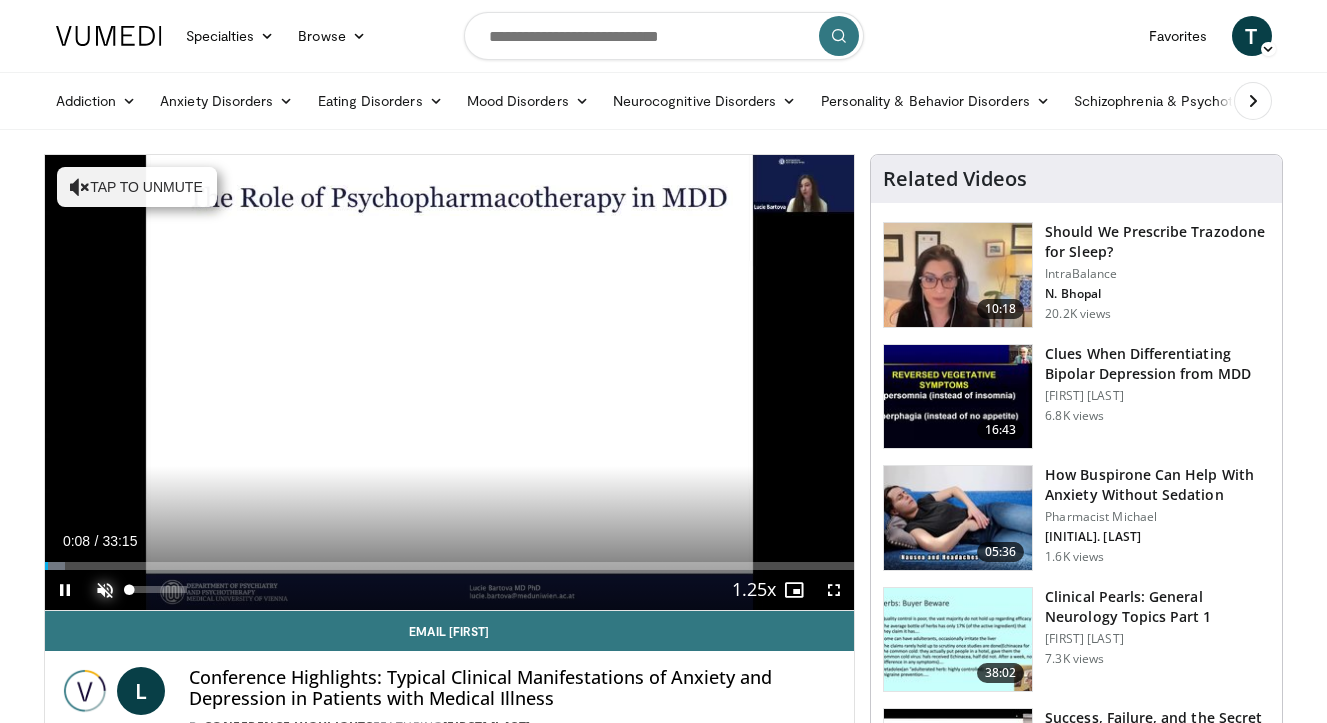 click at bounding box center [105, 590] 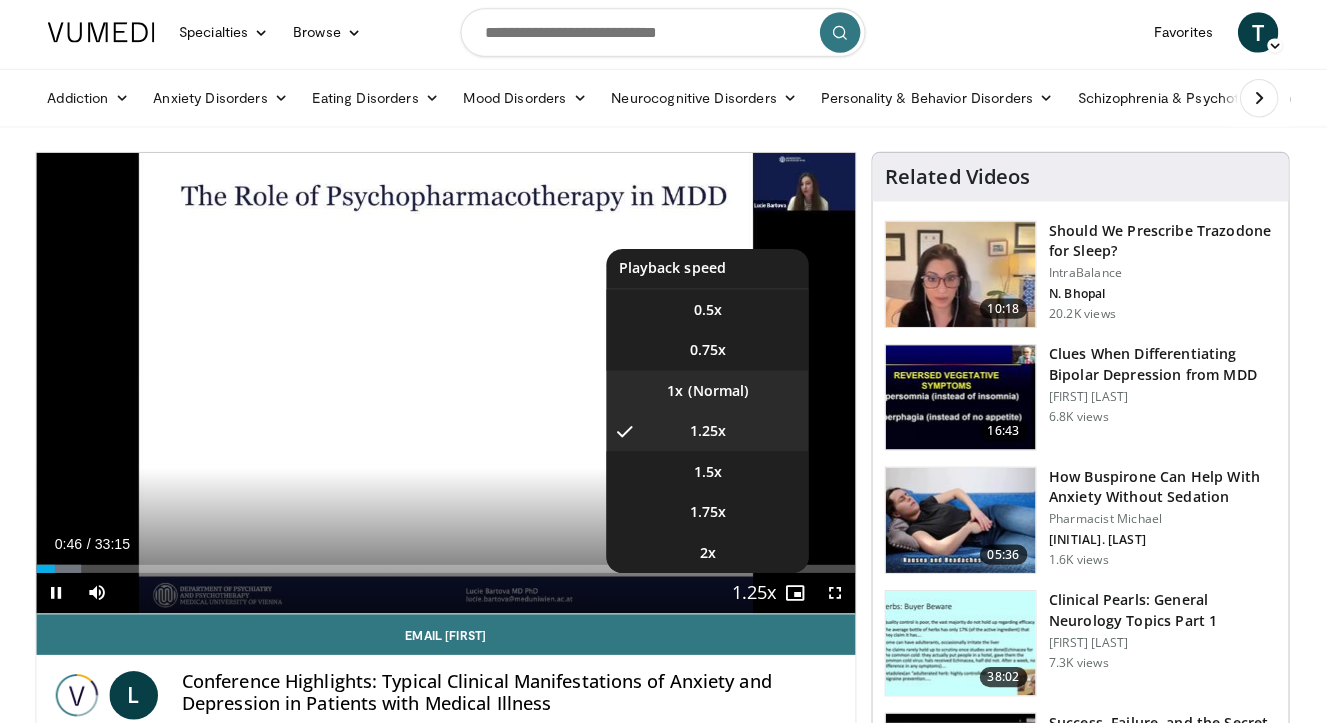 click on "1x" at bounding box center [708, 390] 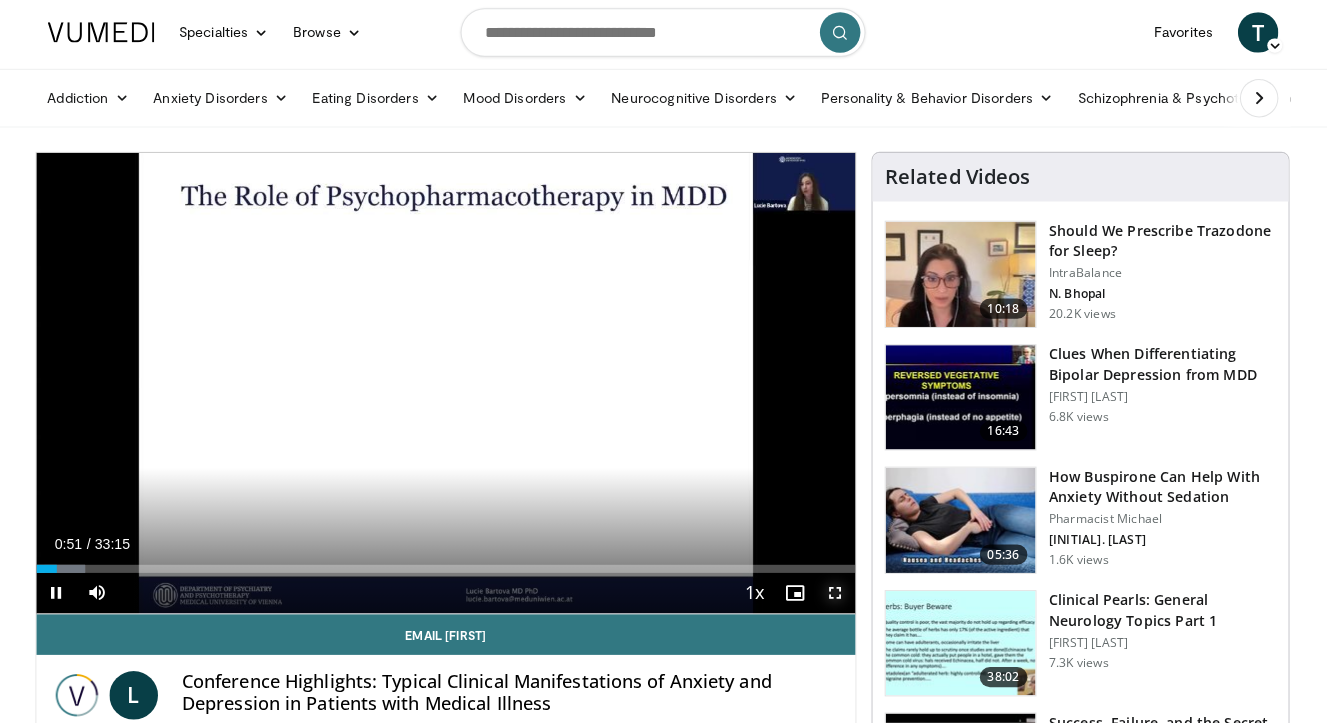 click at bounding box center [834, 590] 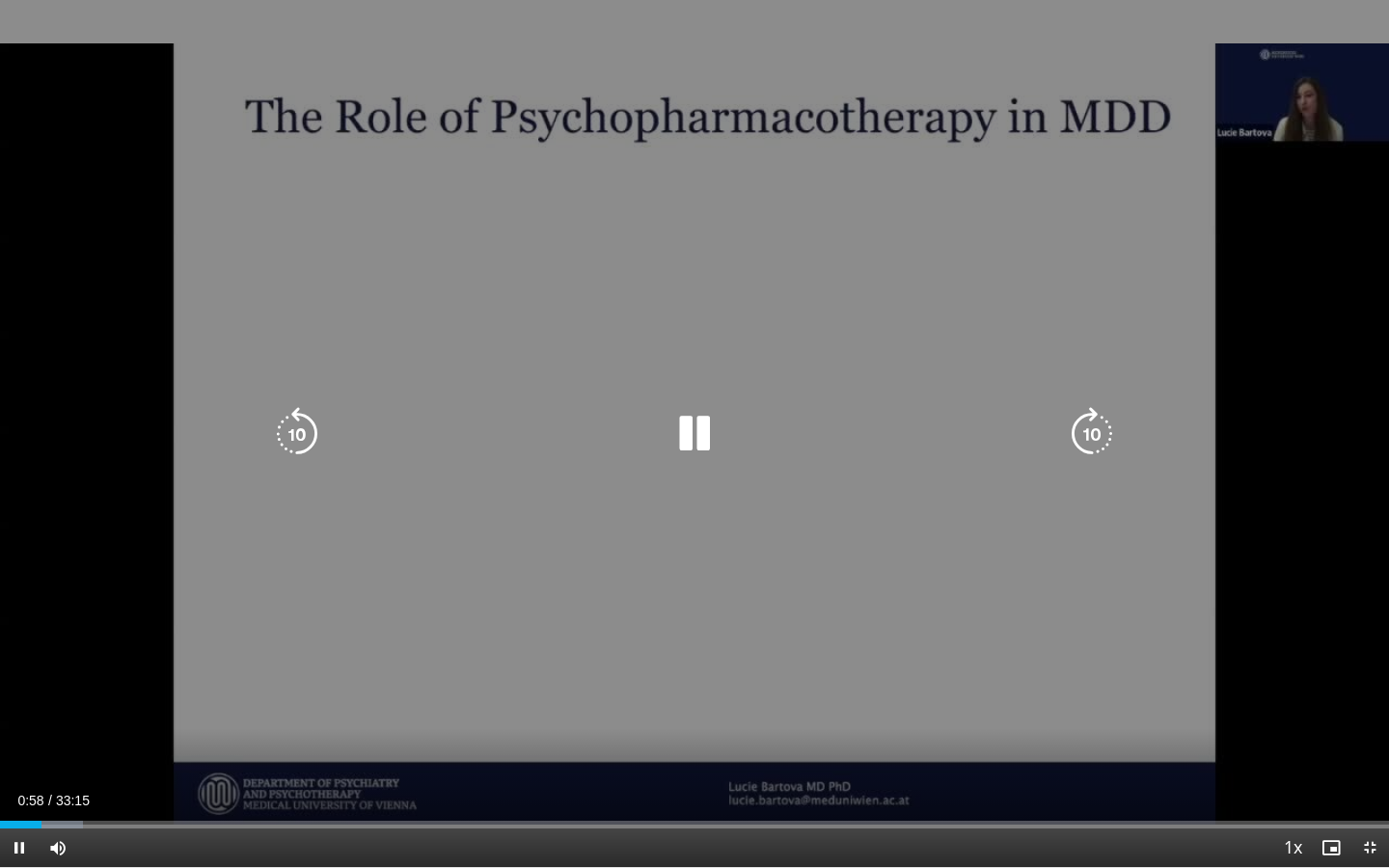 click on "10 seconds
Tap to unmute" at bounding box center (694, 433) 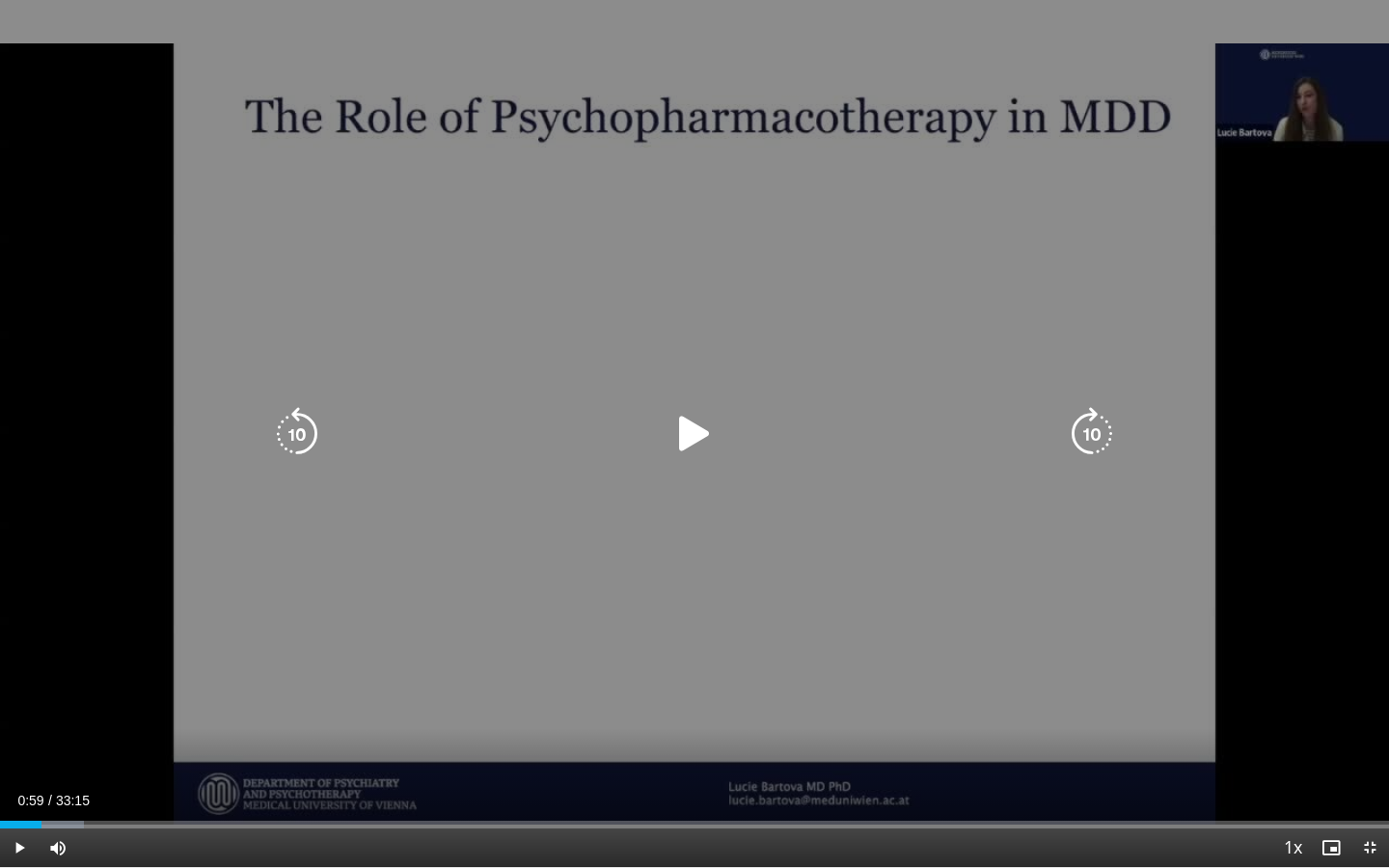 click on "10 seconds
Tap to unmute" at bounding box center [694, 433] 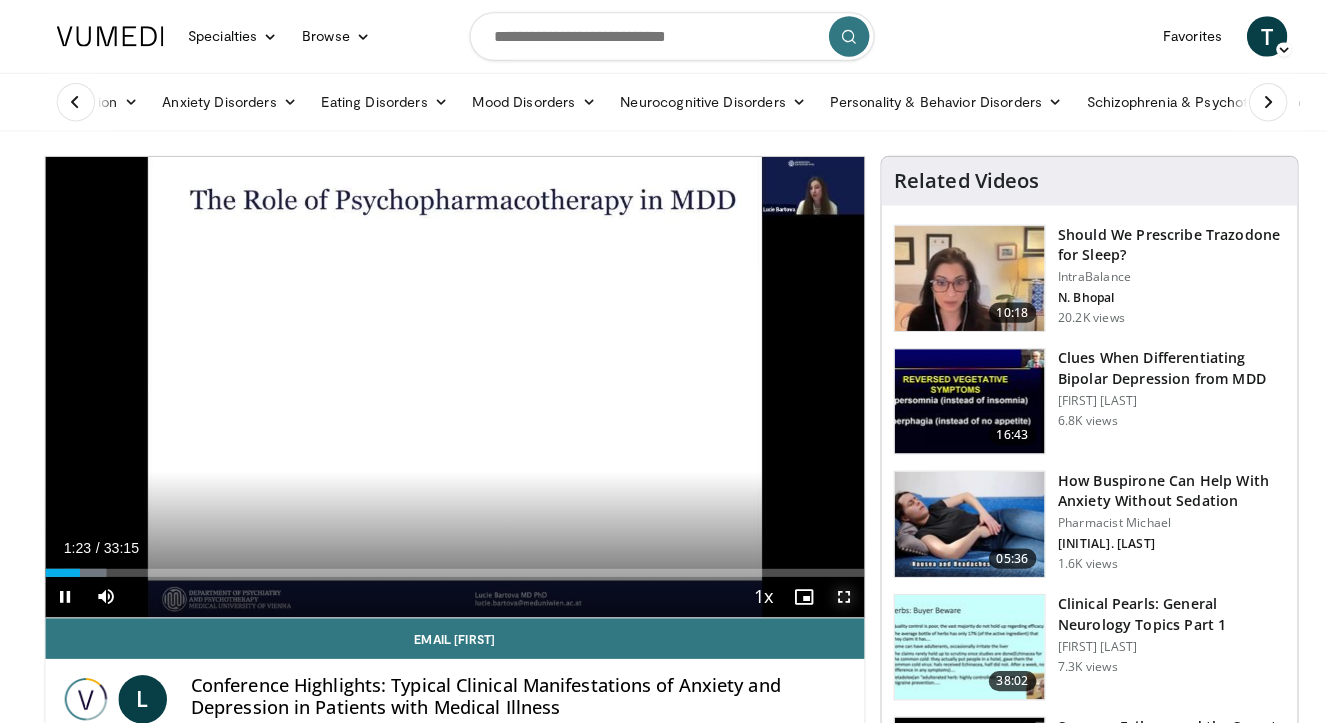 click at bounding box center [834, 590] 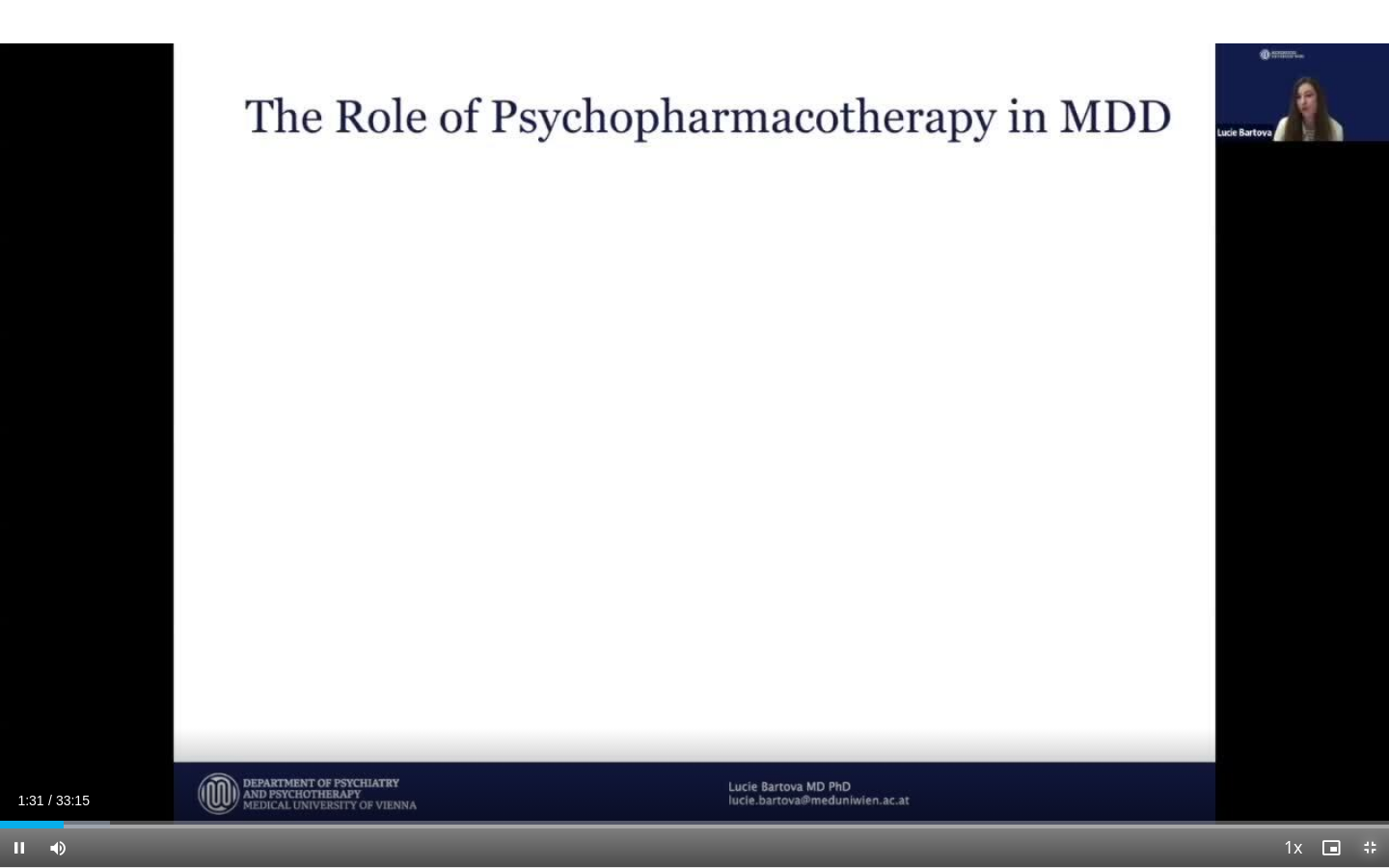 click at bounding box center [1370, 848] 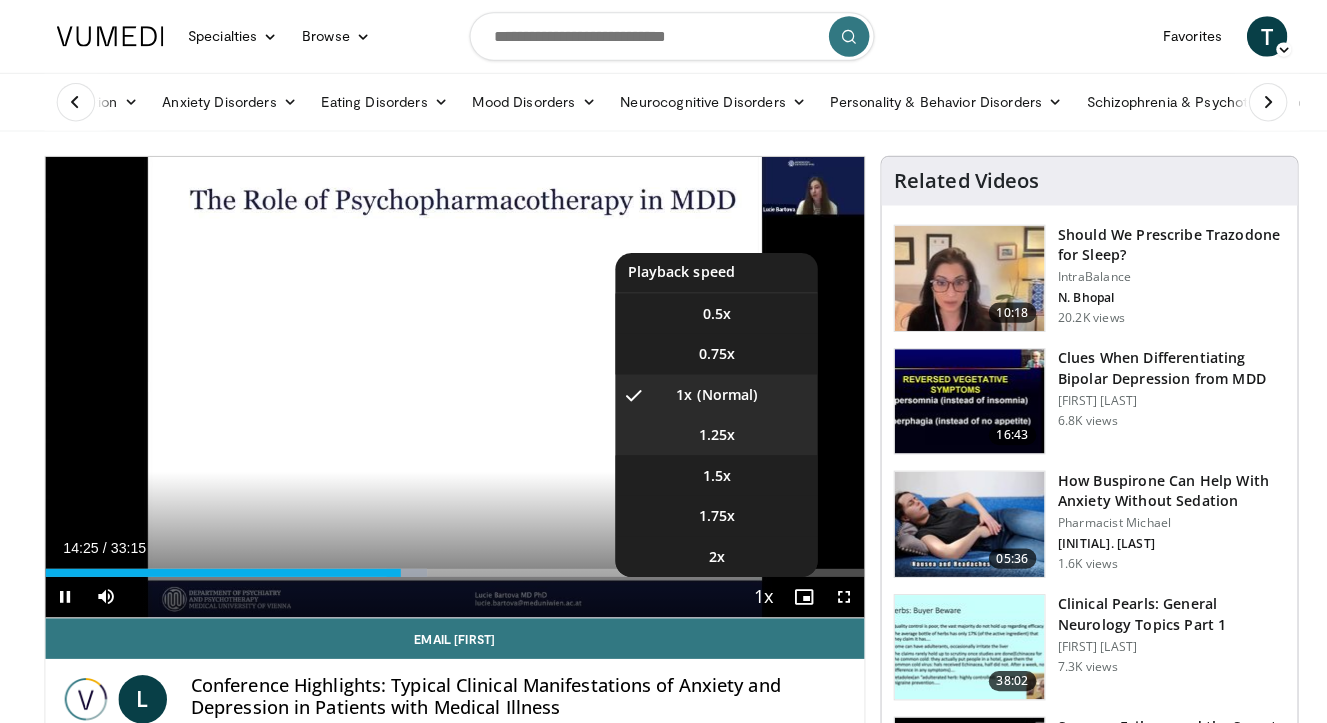 click on "1.25x" at bounding box center (708, 430) 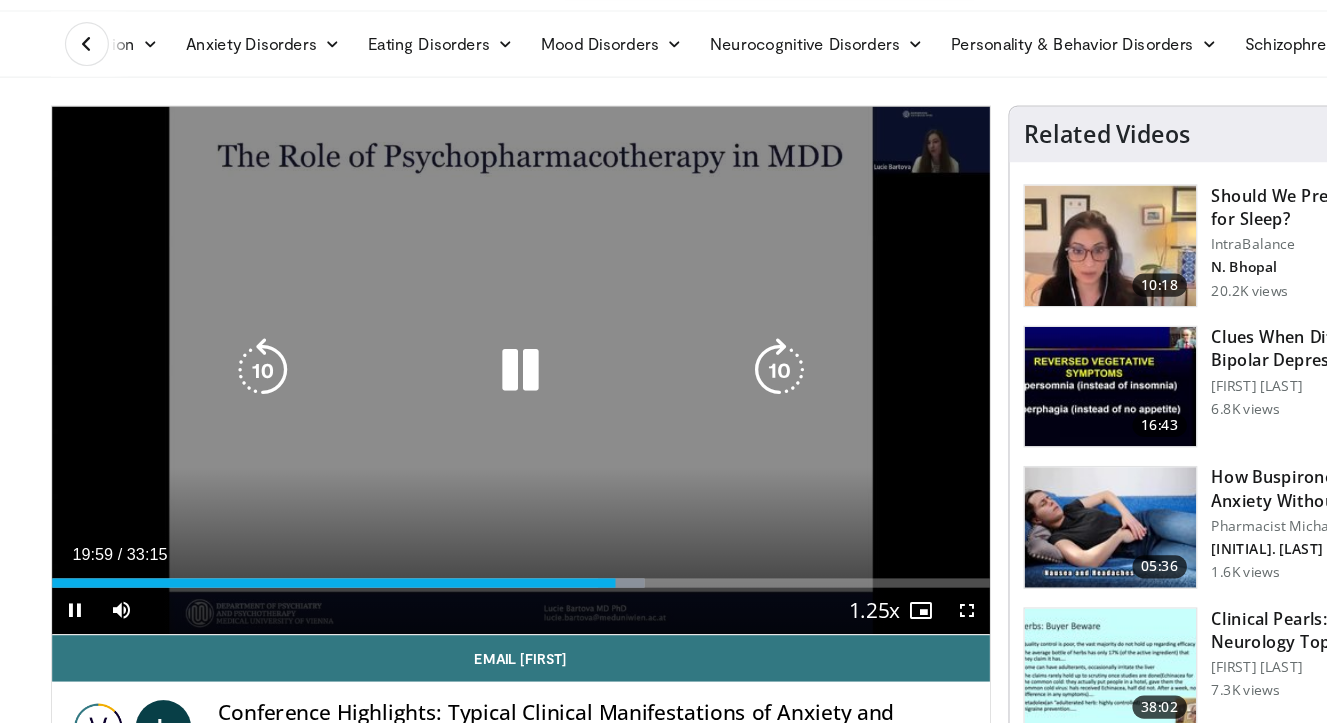 click at bounding box center (672, 382) 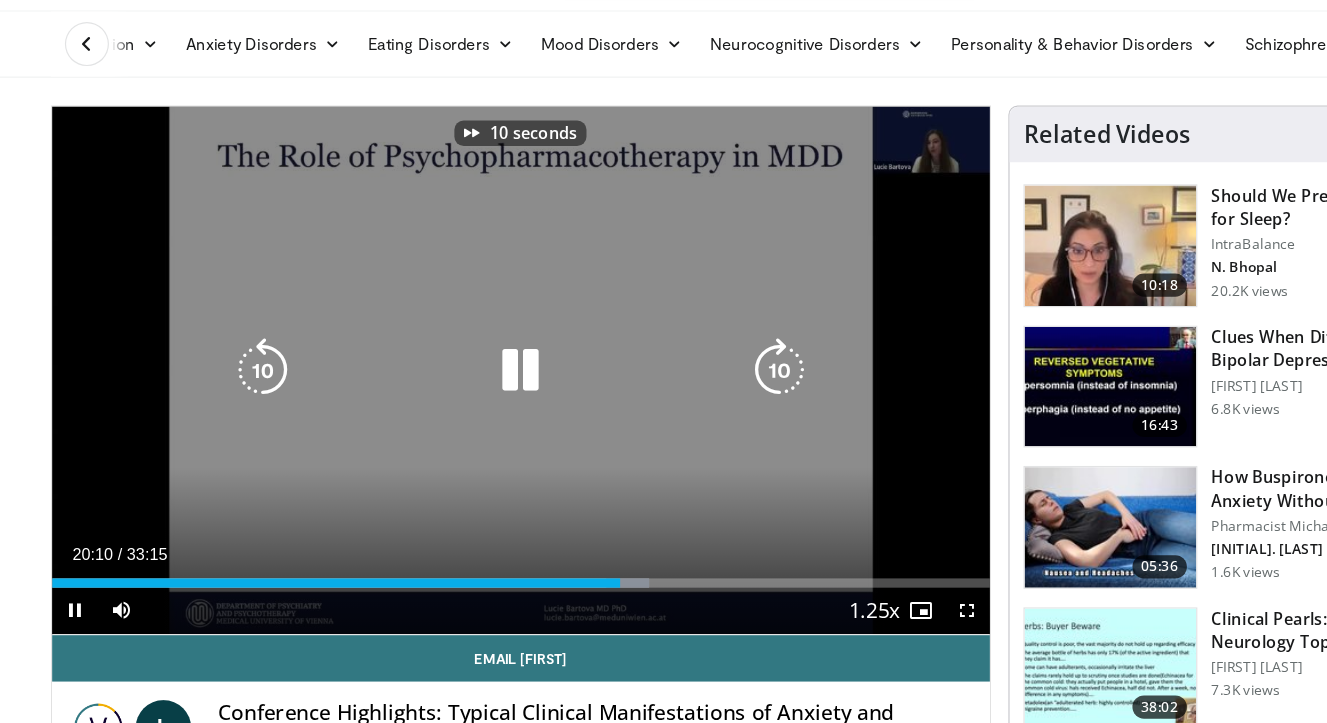 click at bounding box center [672, 382] 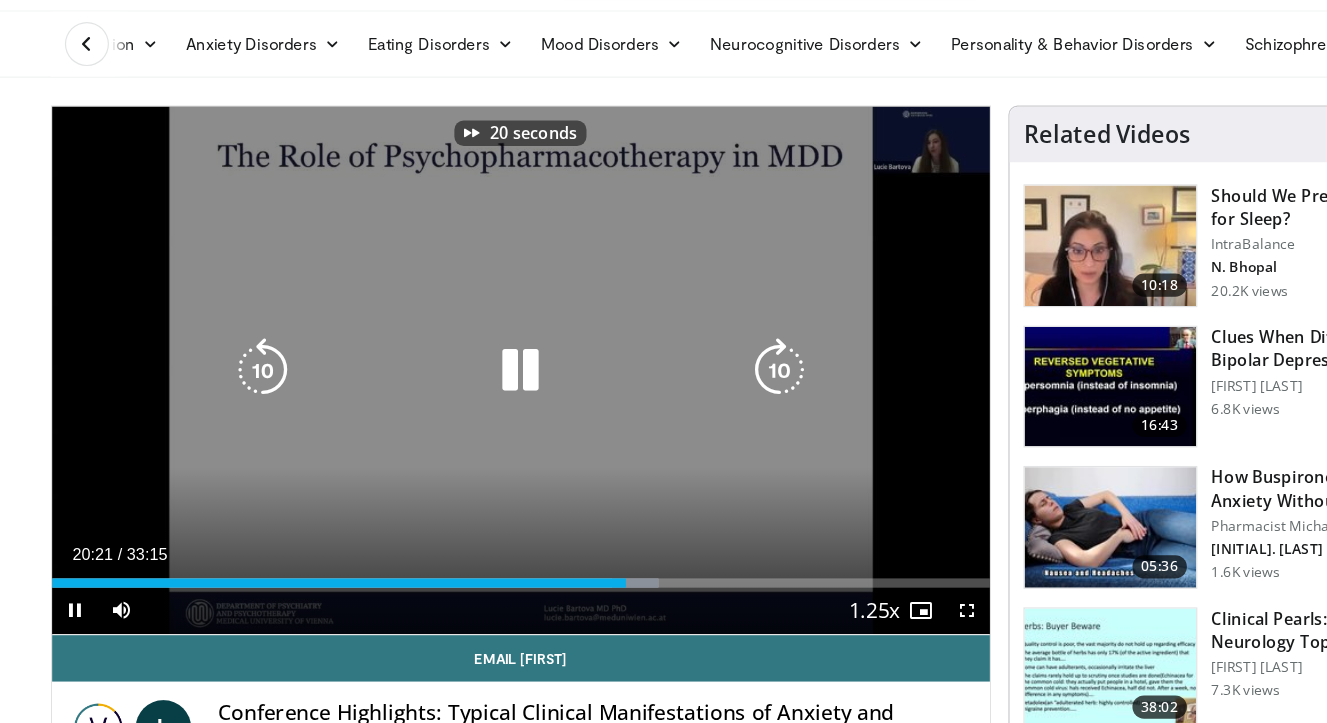 click at bounding box center (672, 382) 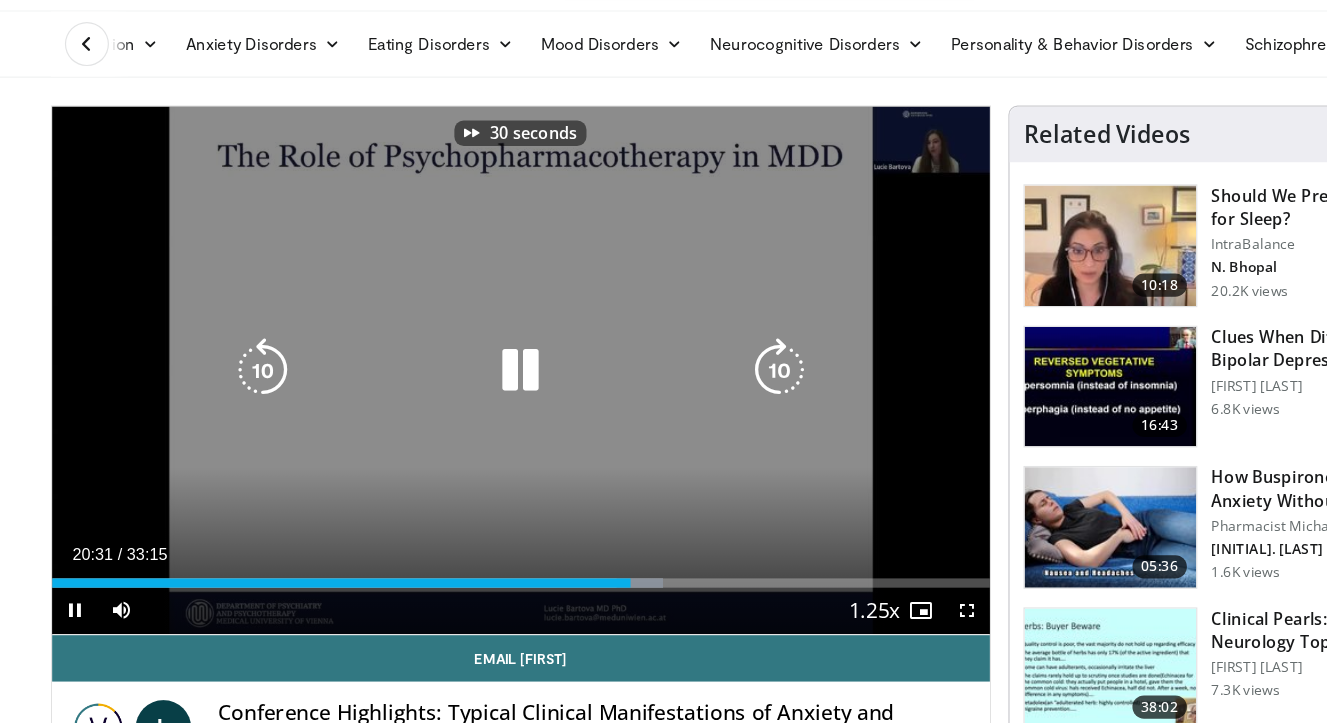 click at bounding box center [672, 382] 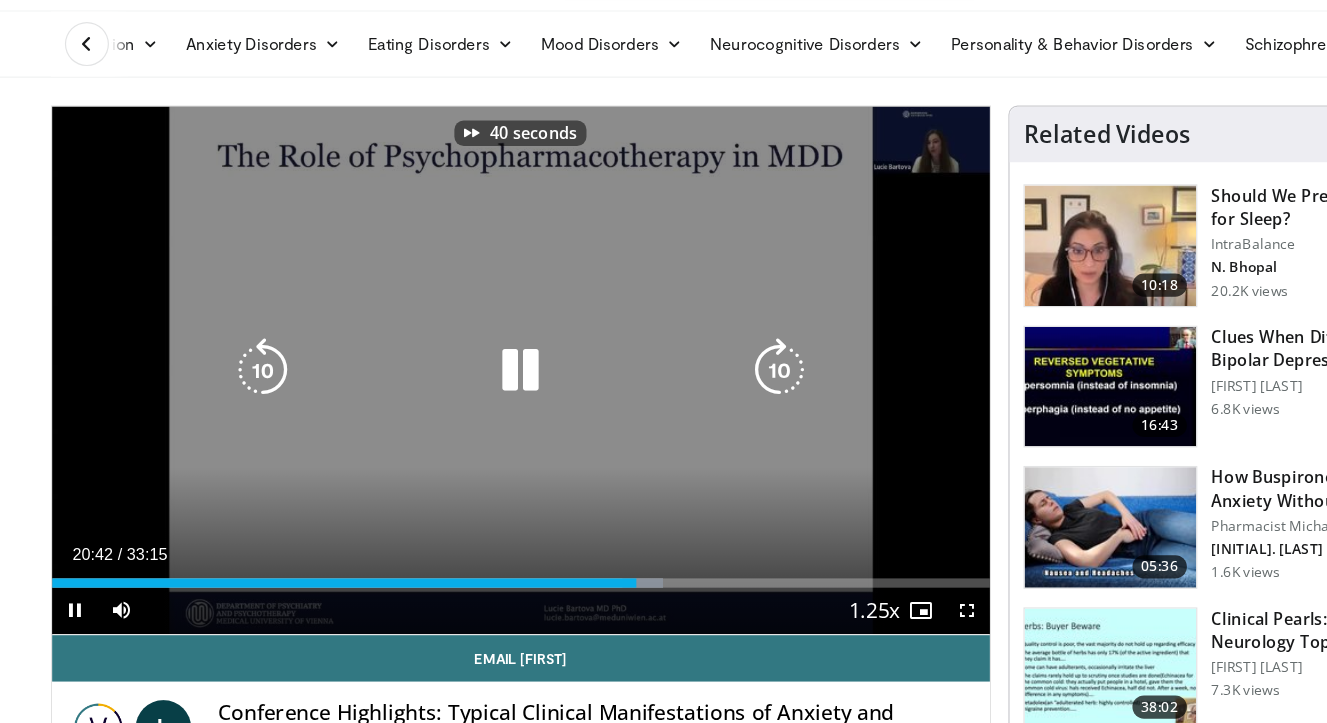 click at bounding box center [672, 382] 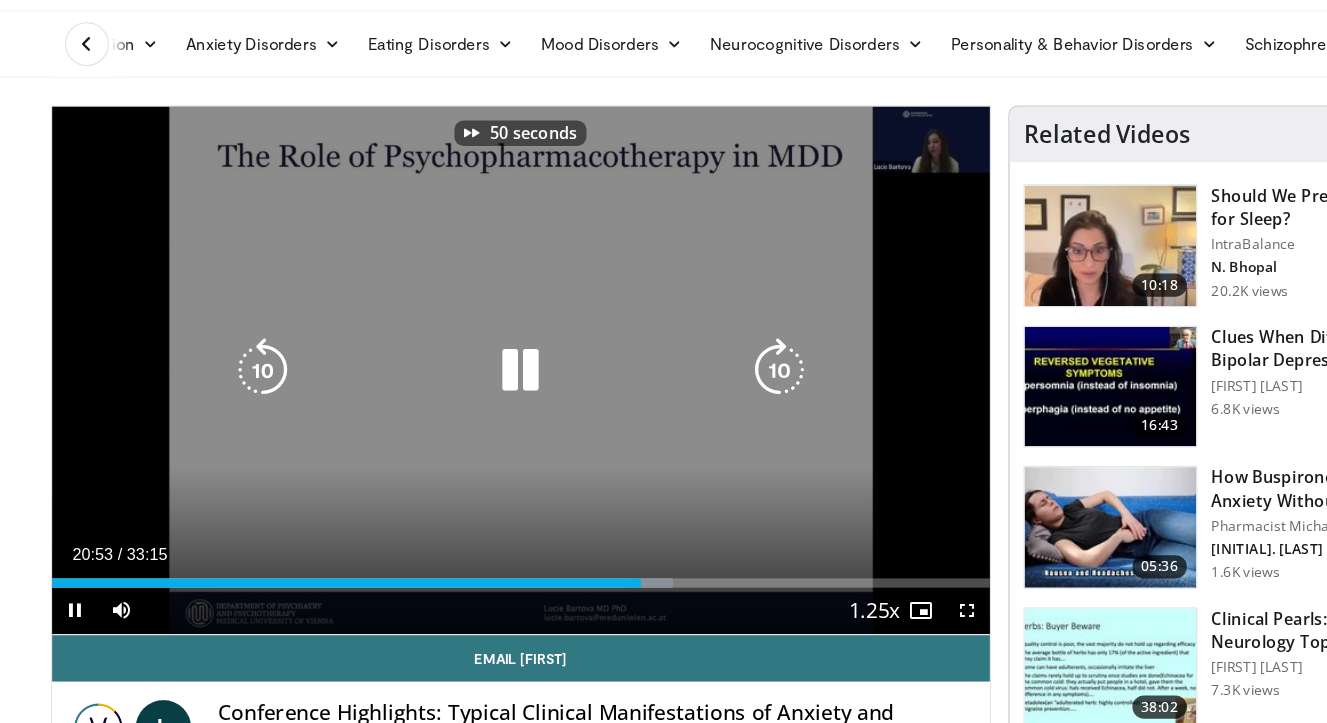 click at bounding box center [672, 382] 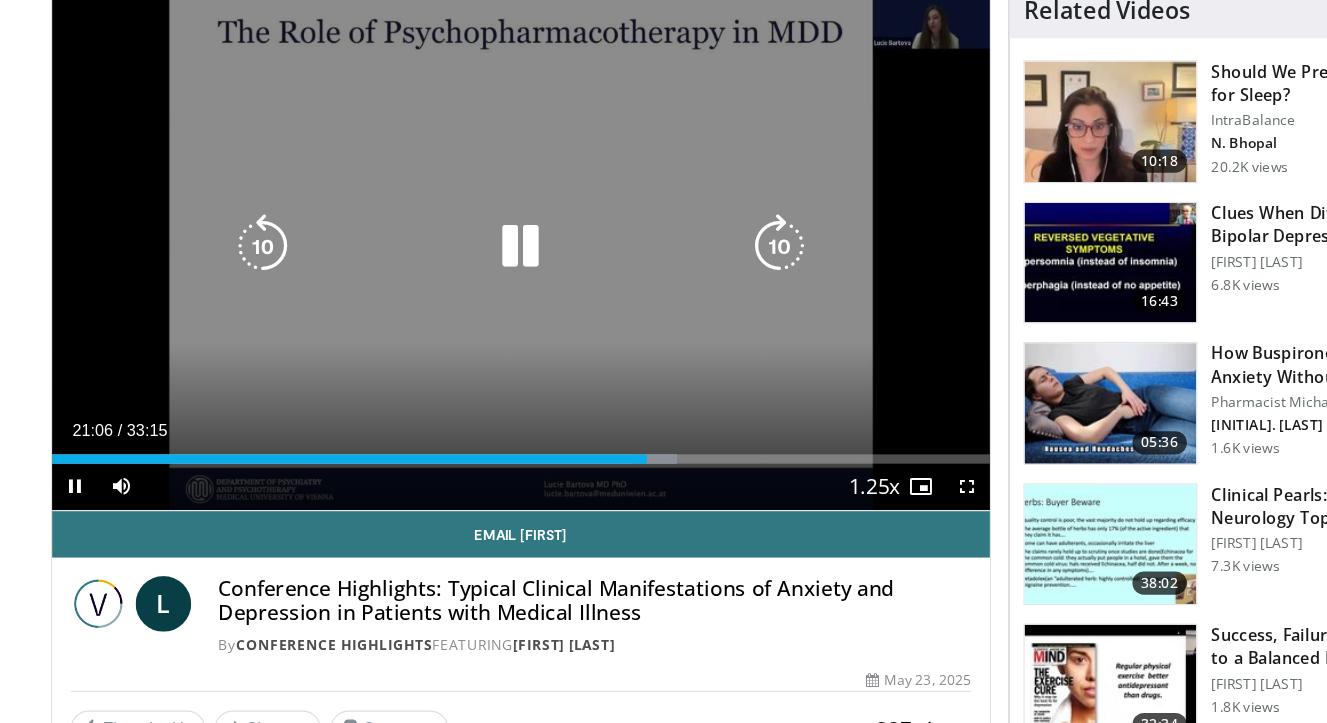 scroll, scrollTop: 72, scrollLeft: 0, axis: vertical 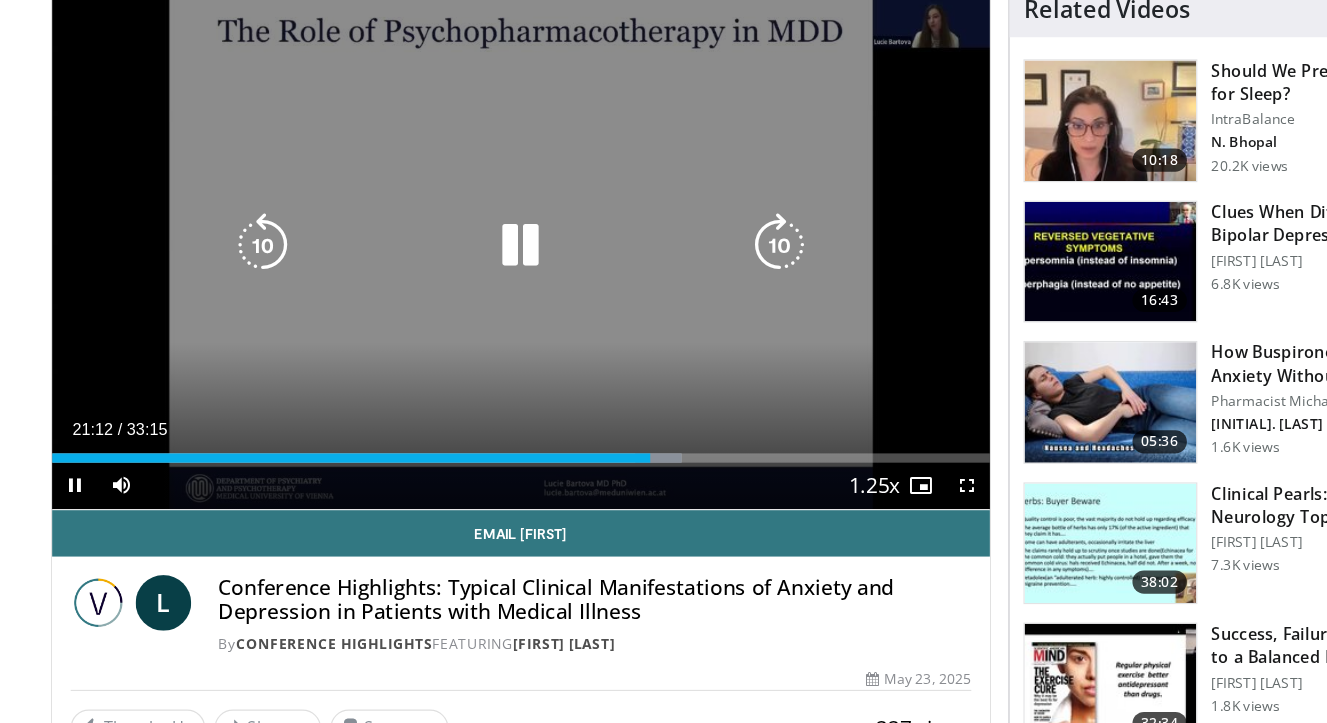 click at bounding box center (672, 310) 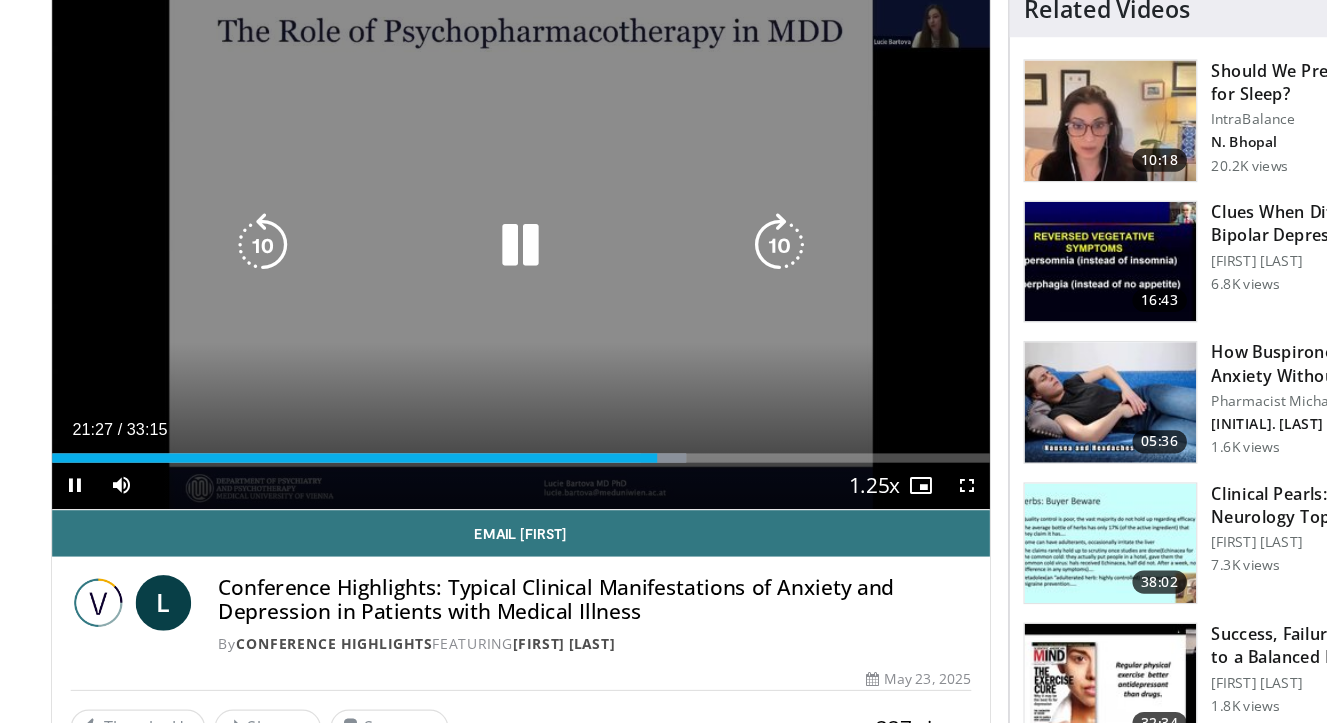 click at bounding box center (672, 310) 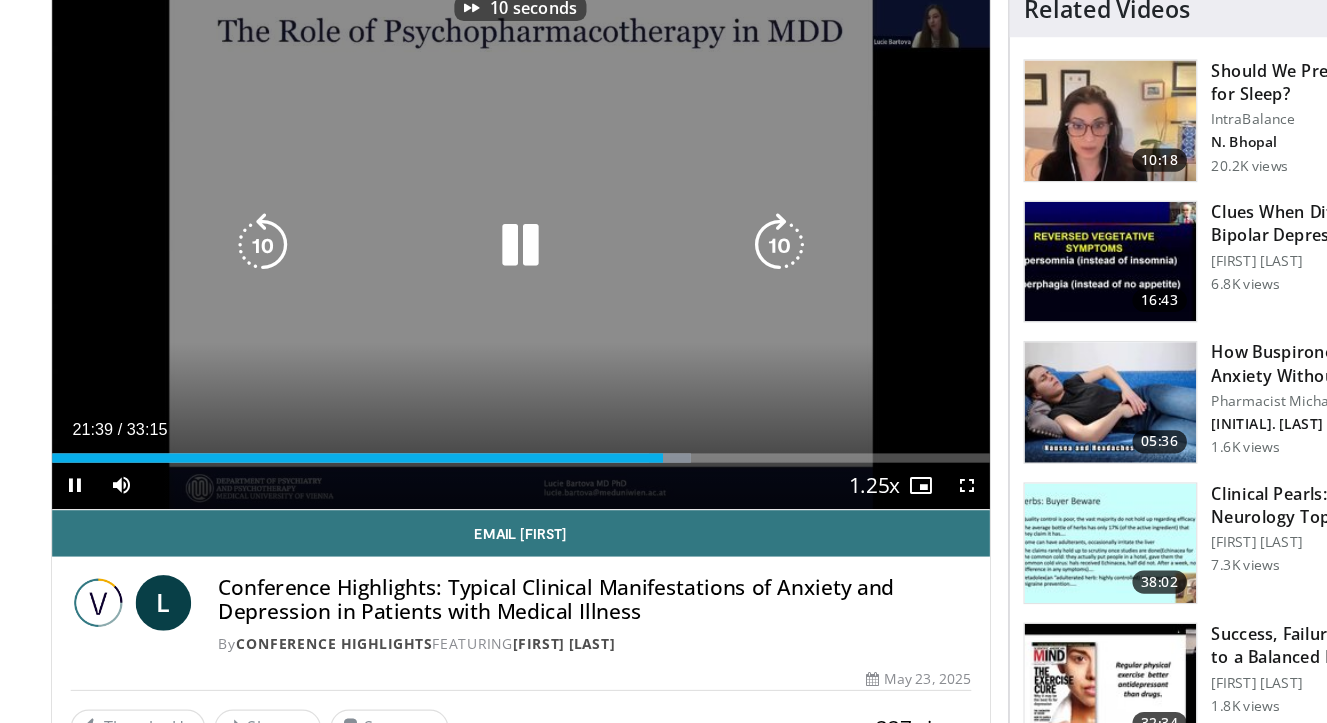 click at bounding box center [672, 310] 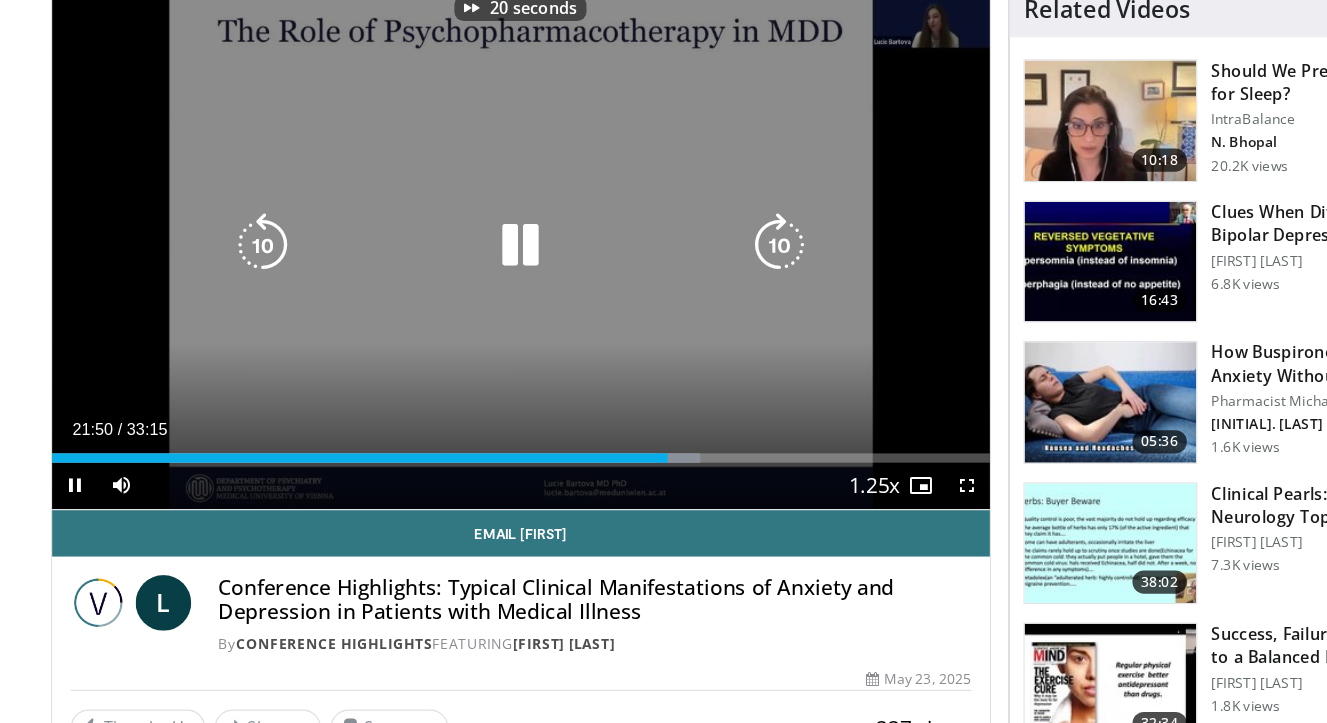 click at bounding box center (672, 310) 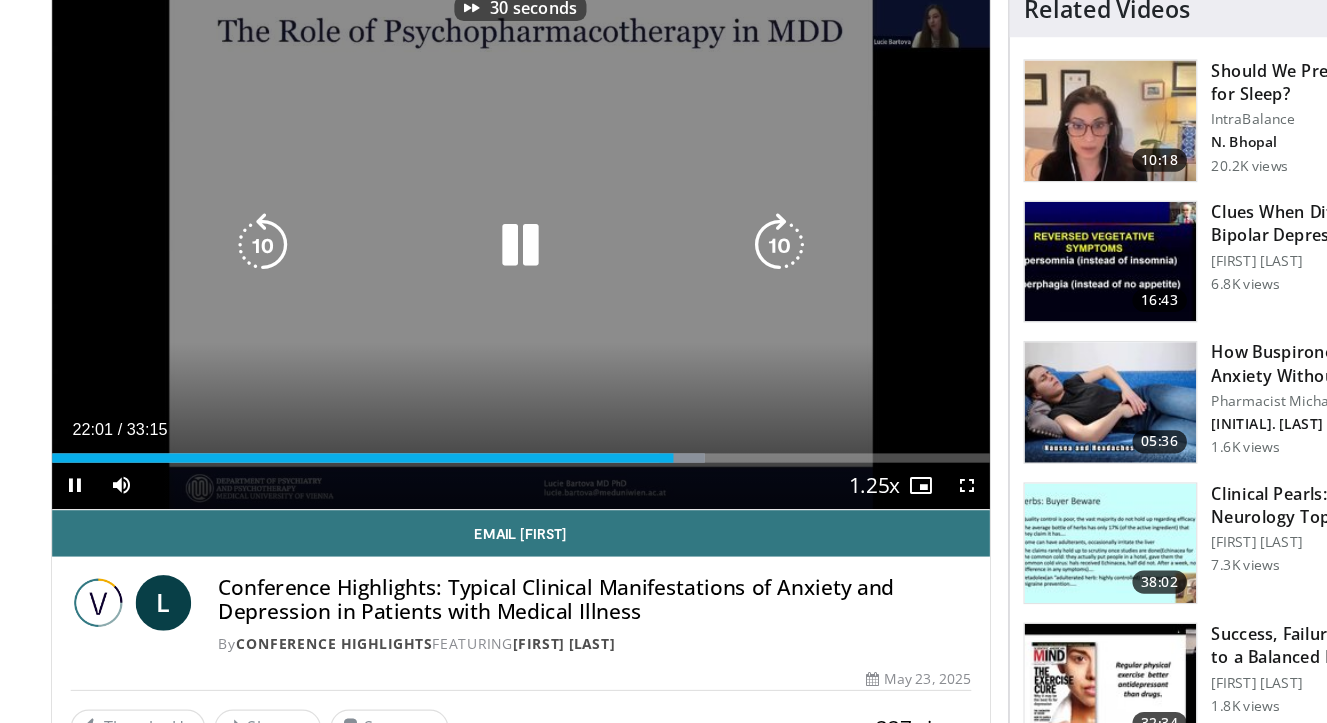 click at bounding box center (672, 310) 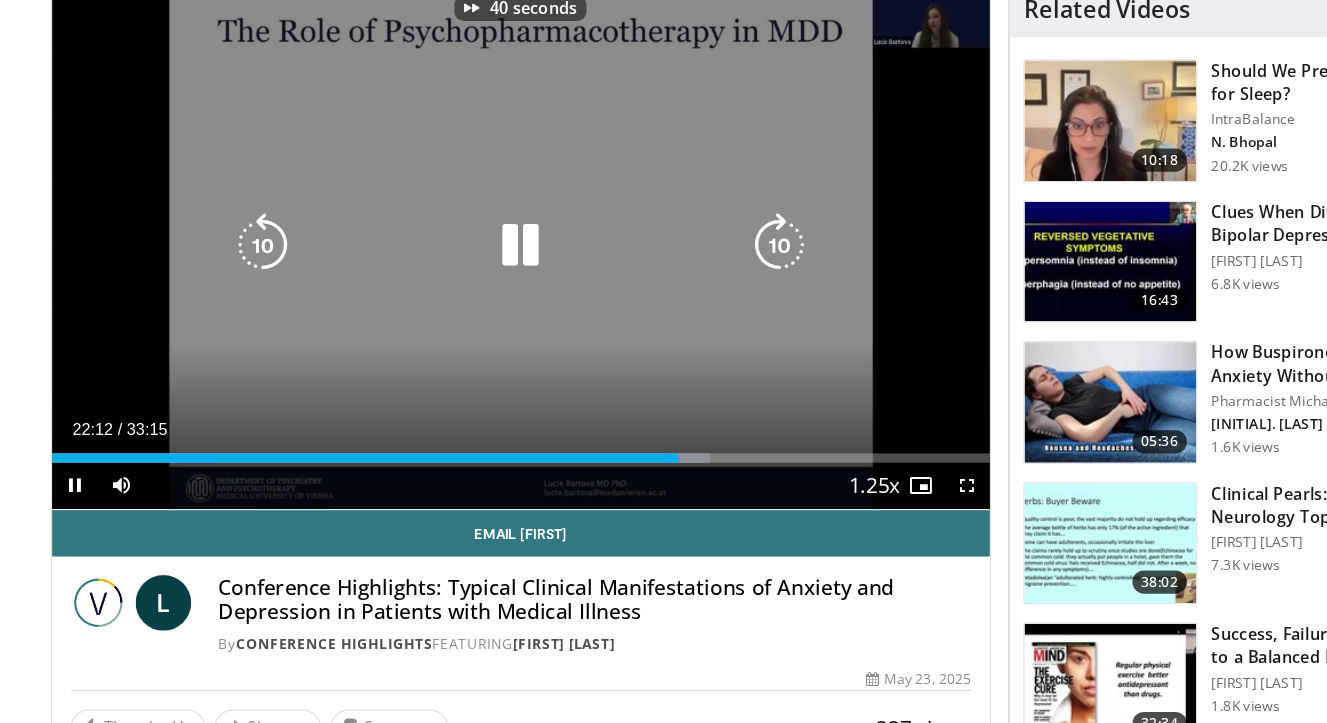 click at bounding box center (672, 310) 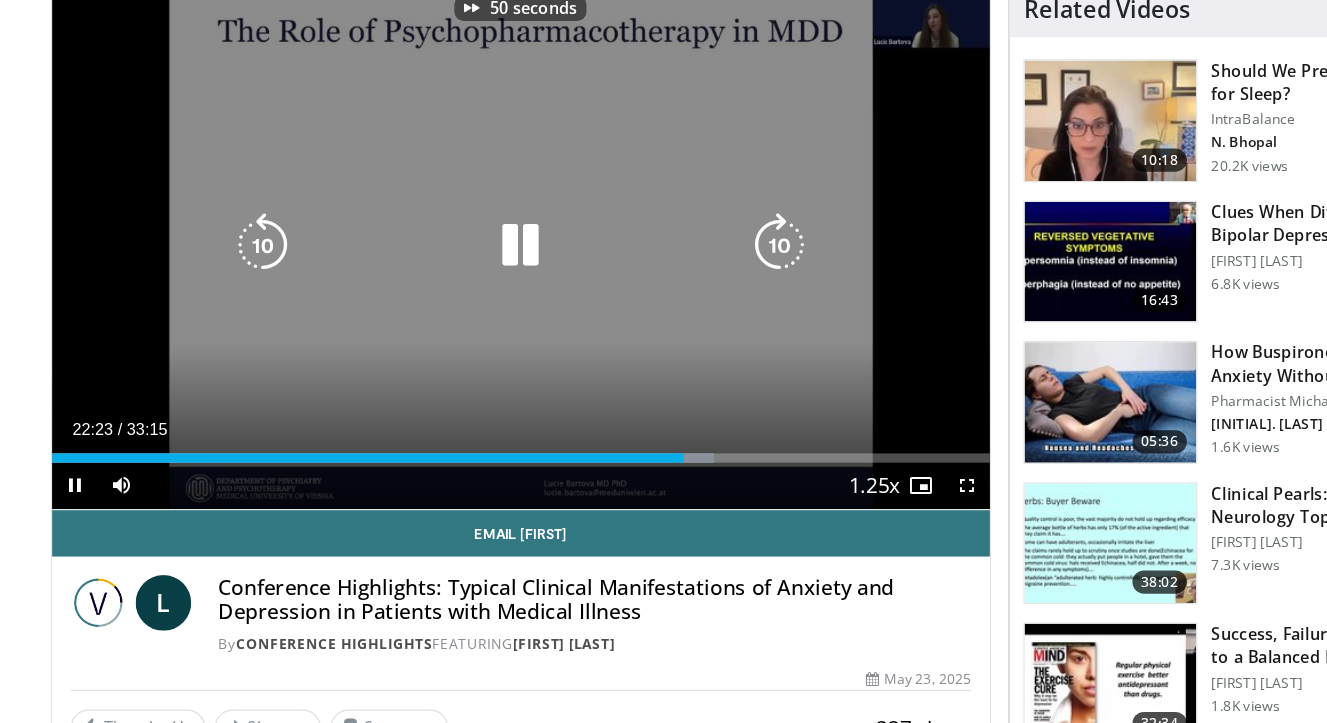 click at bounding box center [672, 310] 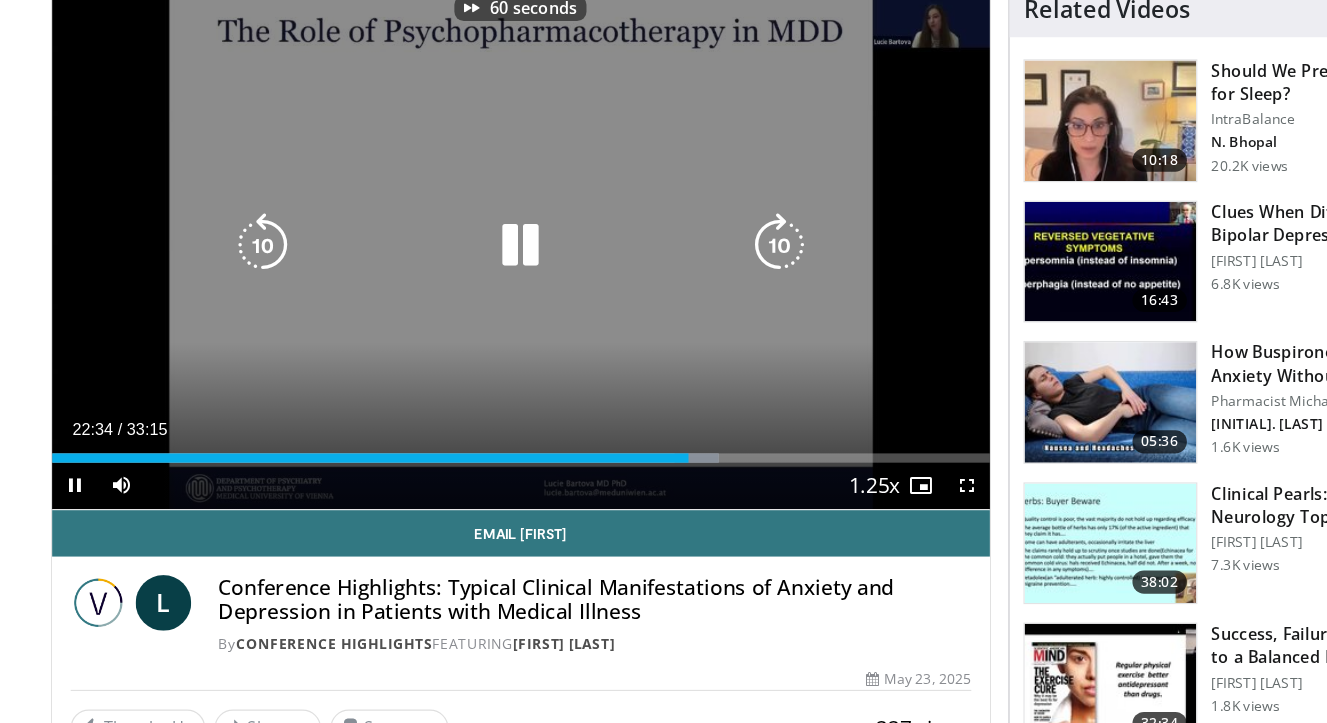 click at bounding box center [672, 310] 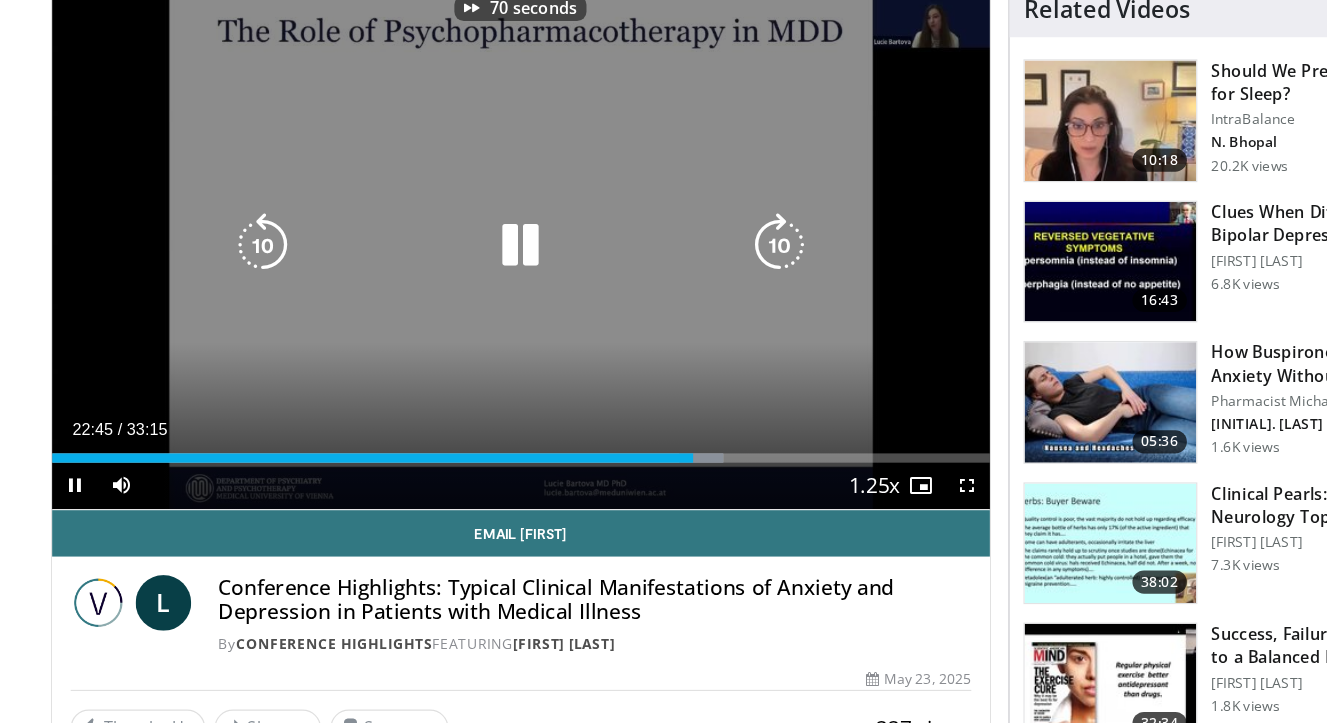 click at bounding box center [672, 310] 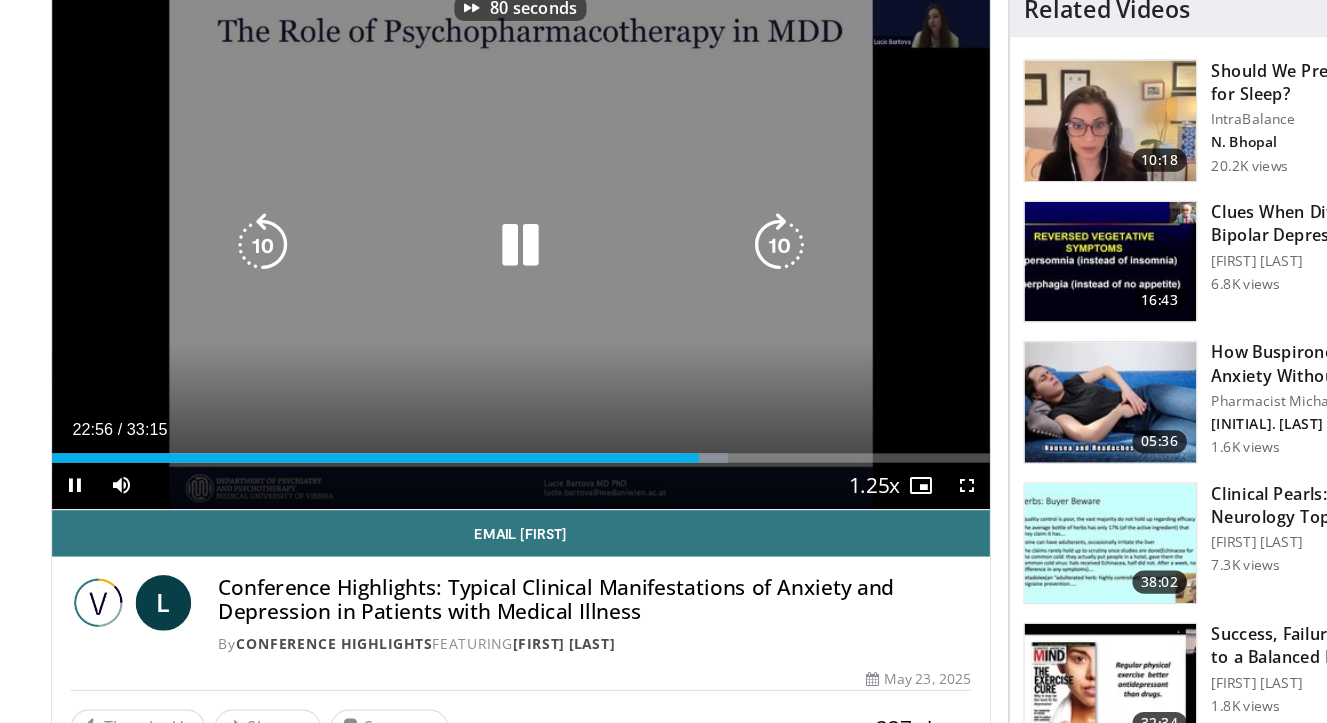 click at bounding box center (672, 310) 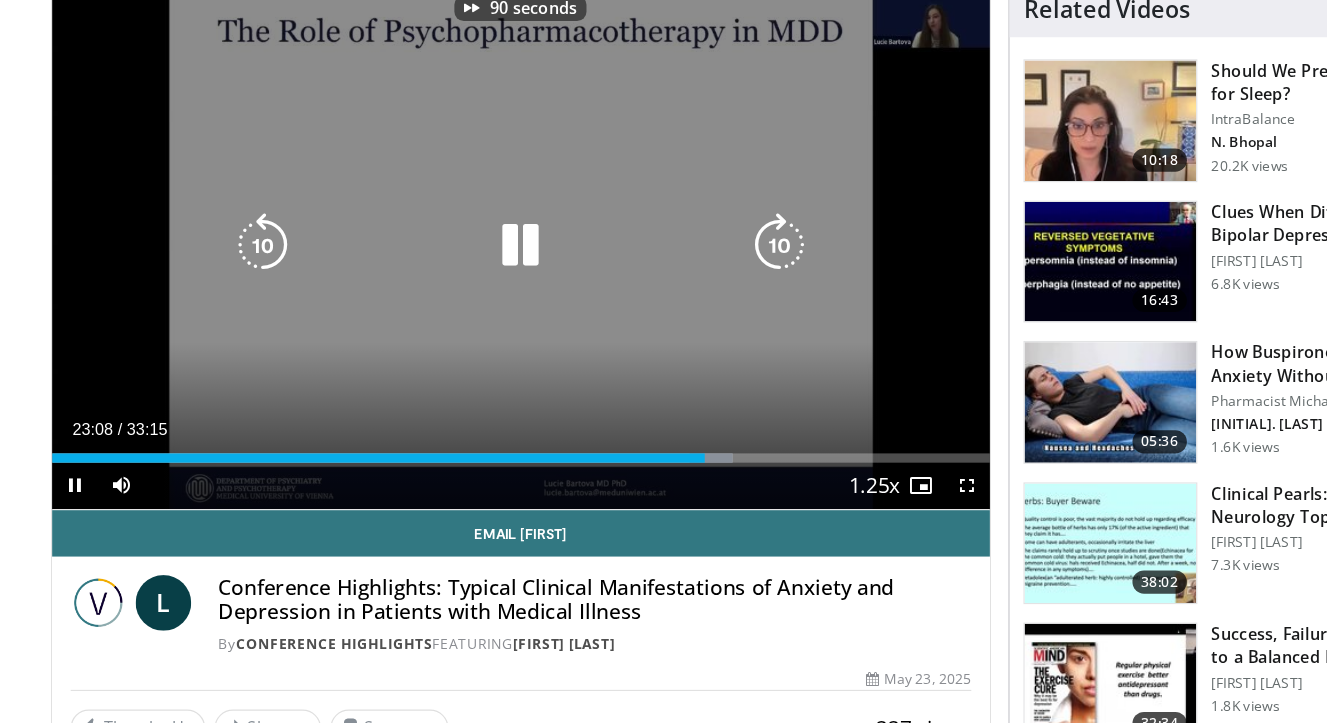 click at bounding box center [672, 310] 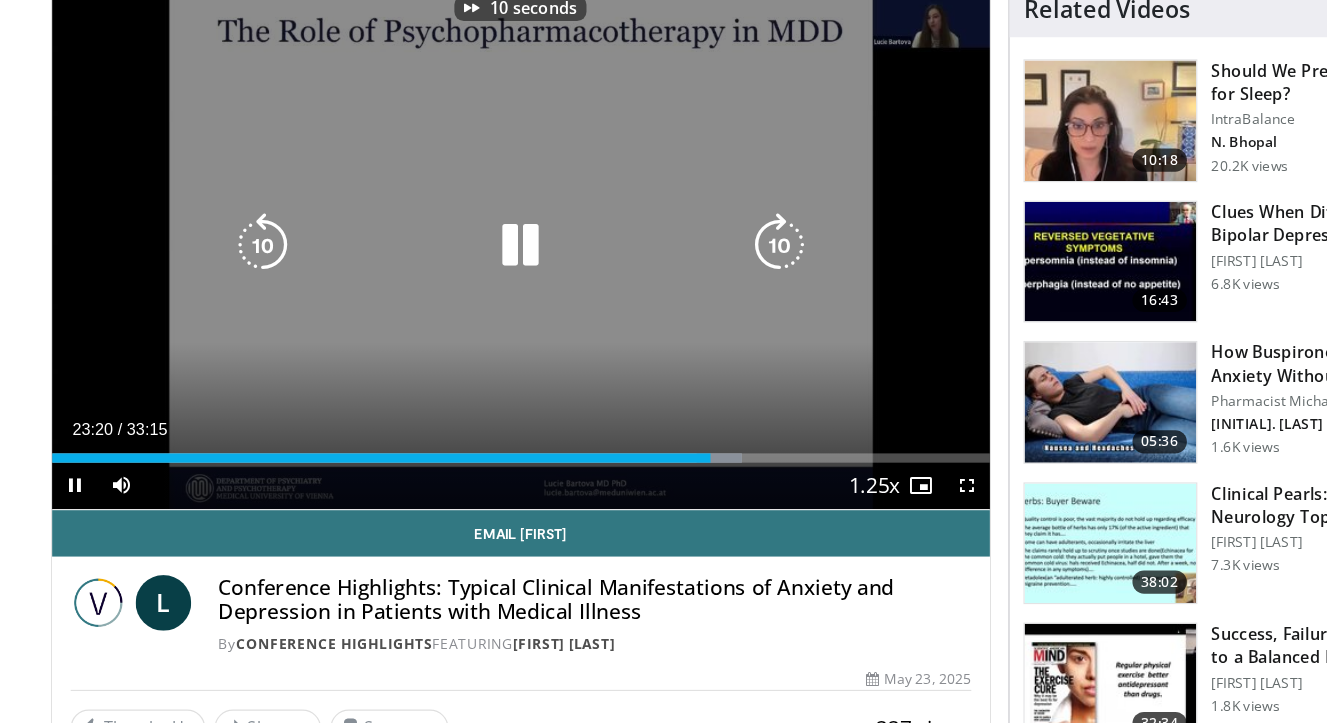 click at bounding box center [672, 310] 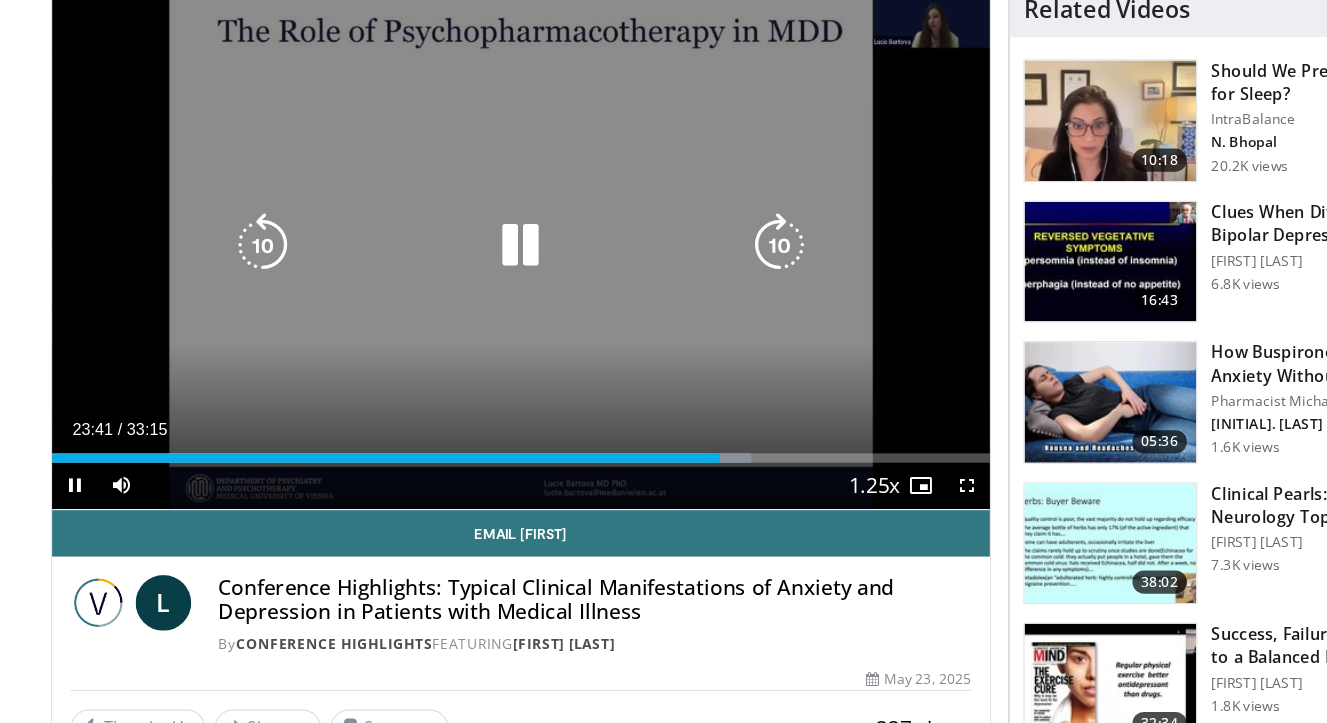 click at bounding box center [672, 310] 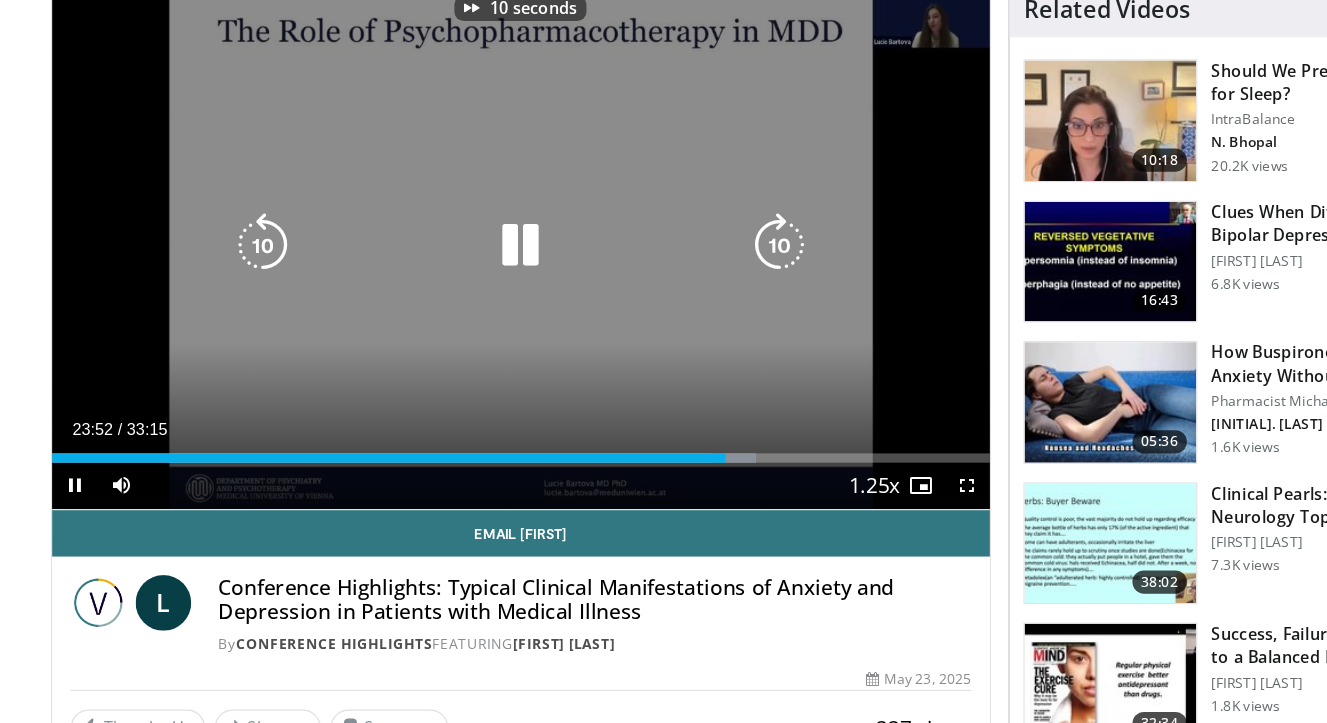 click at bounding box center (672, 310) 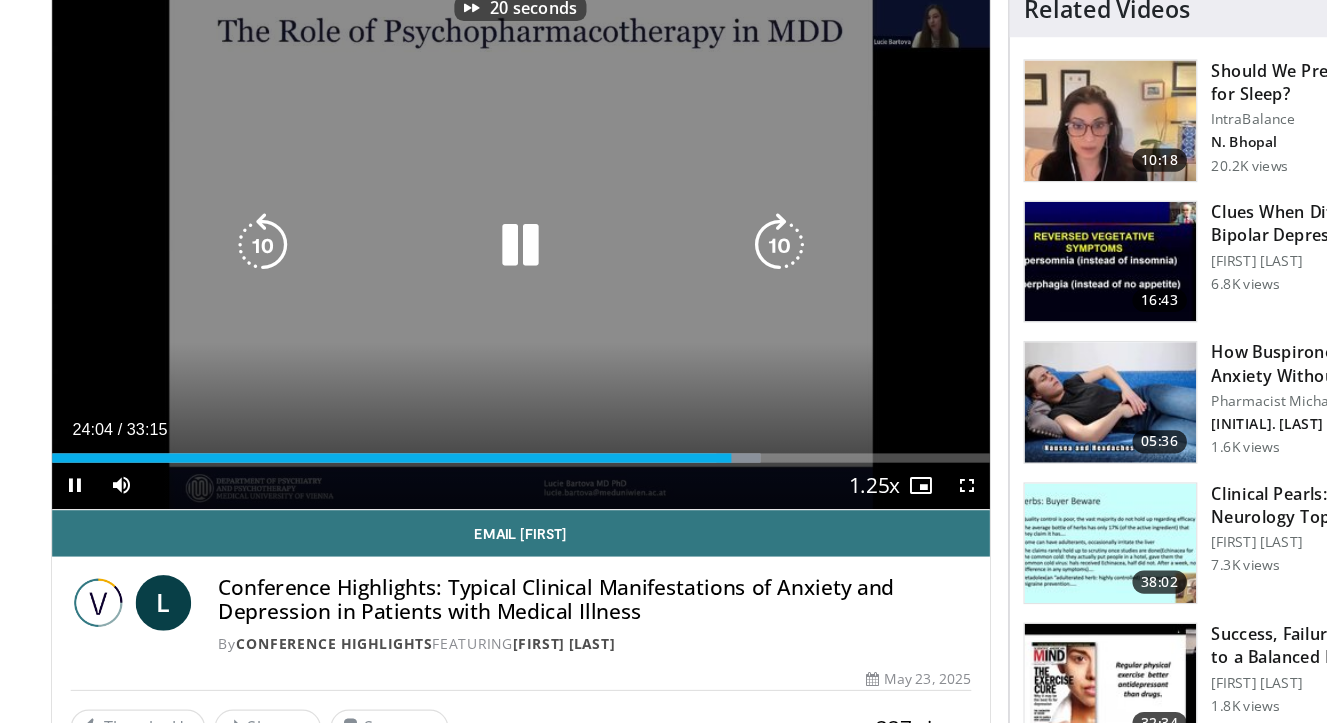 click at bounding box center [672, 310] 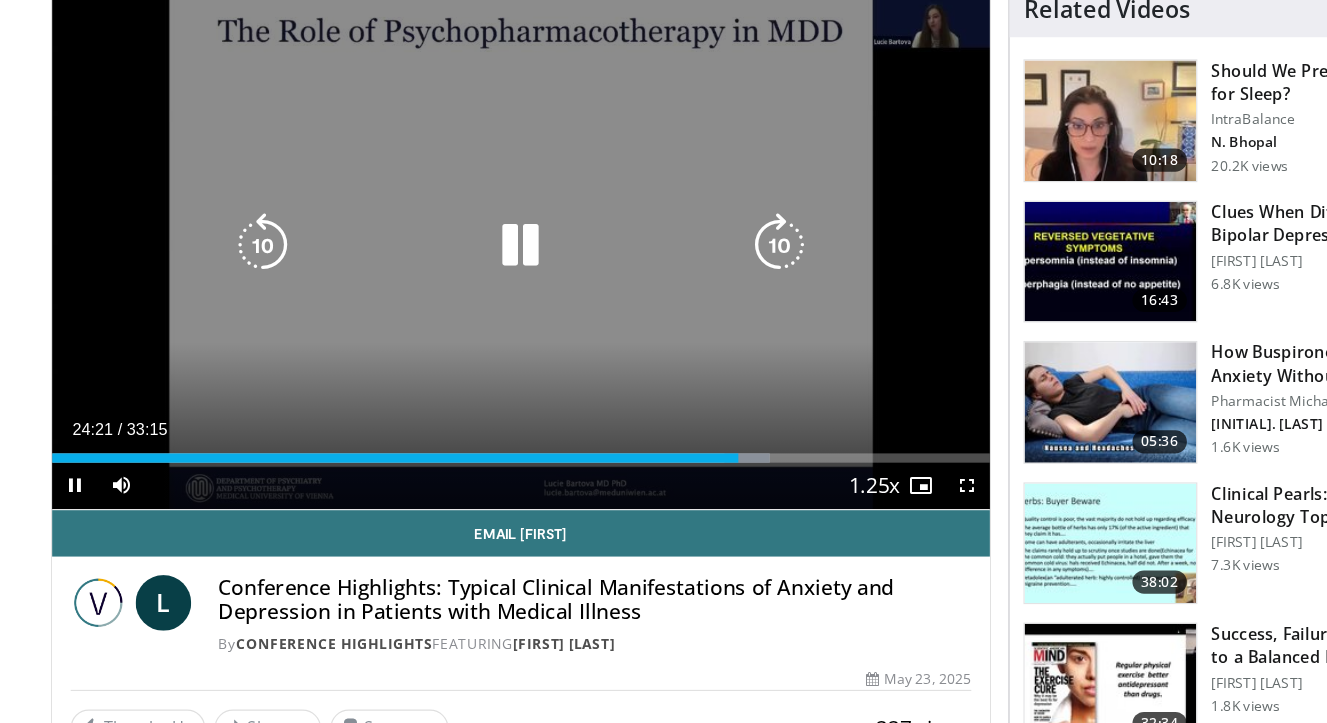 click at bounding box center [672, 310] 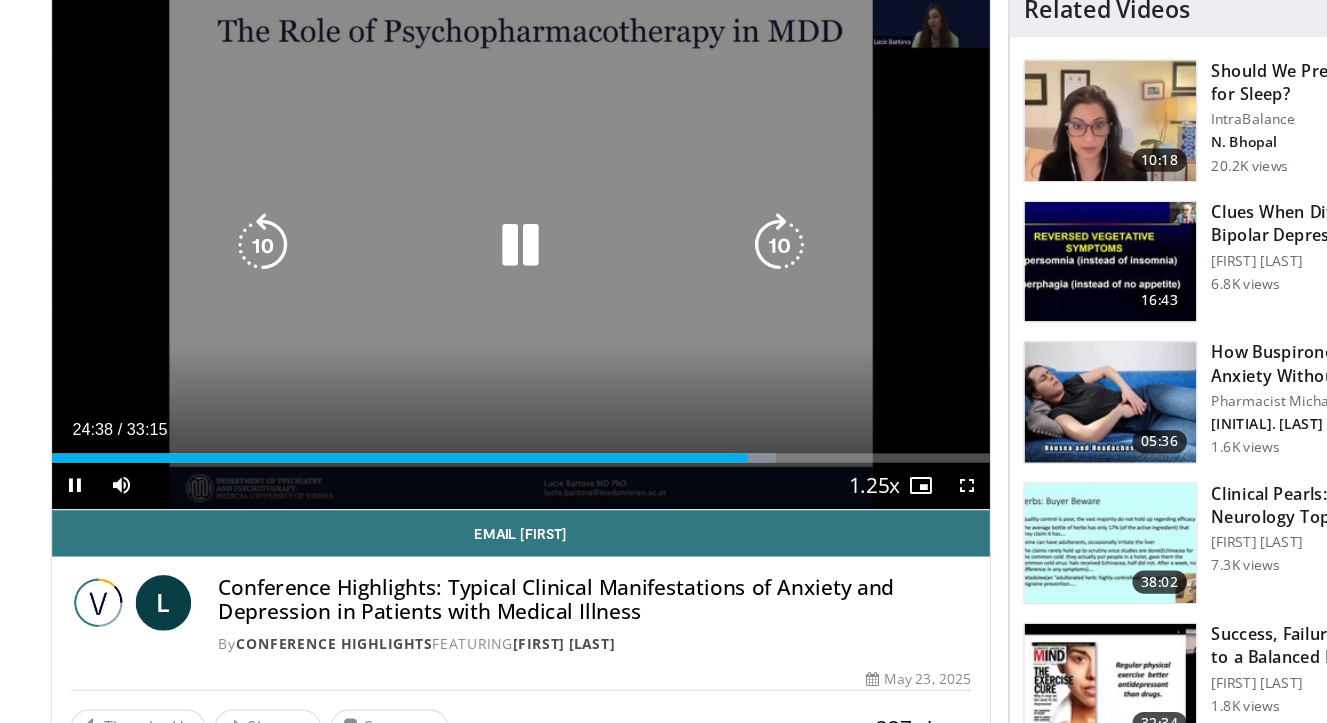 click at bounding box center [672, 310] 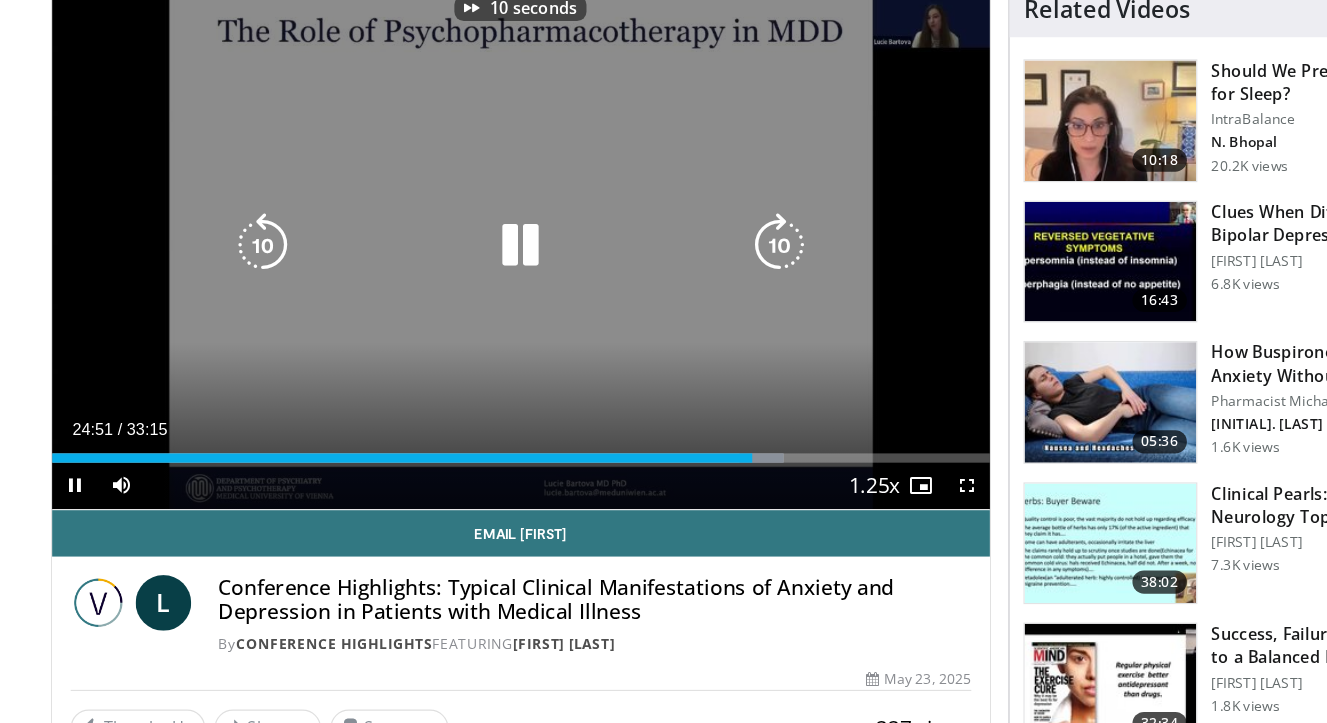 click at bounding box center [672, 310] 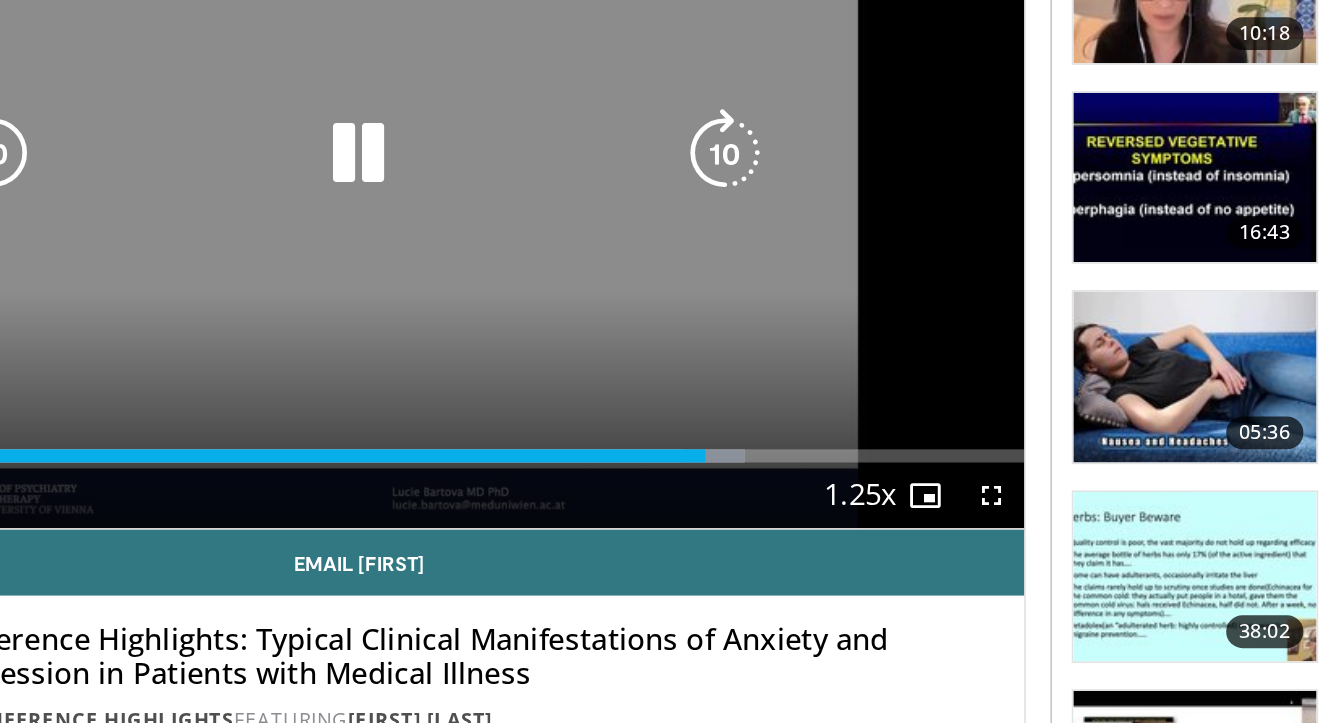 click at bounding box center [672, 310] 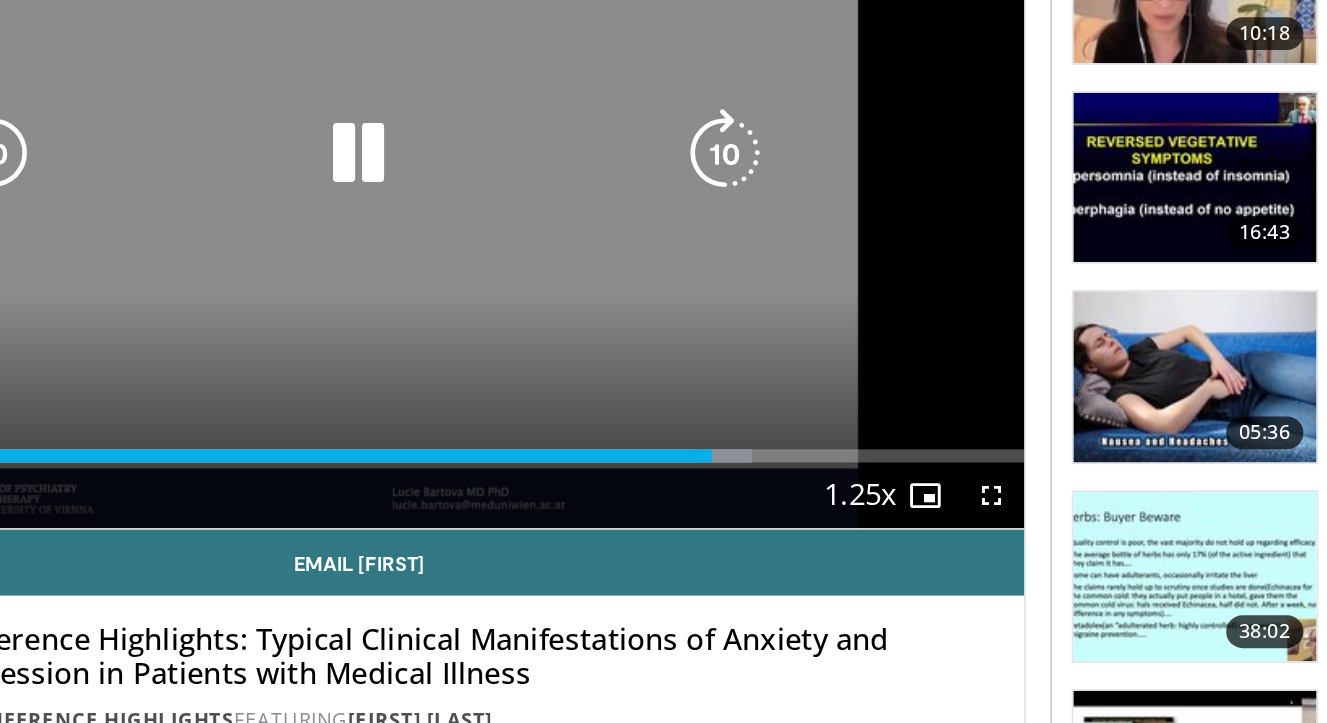 click at bounding box center [672, 310] 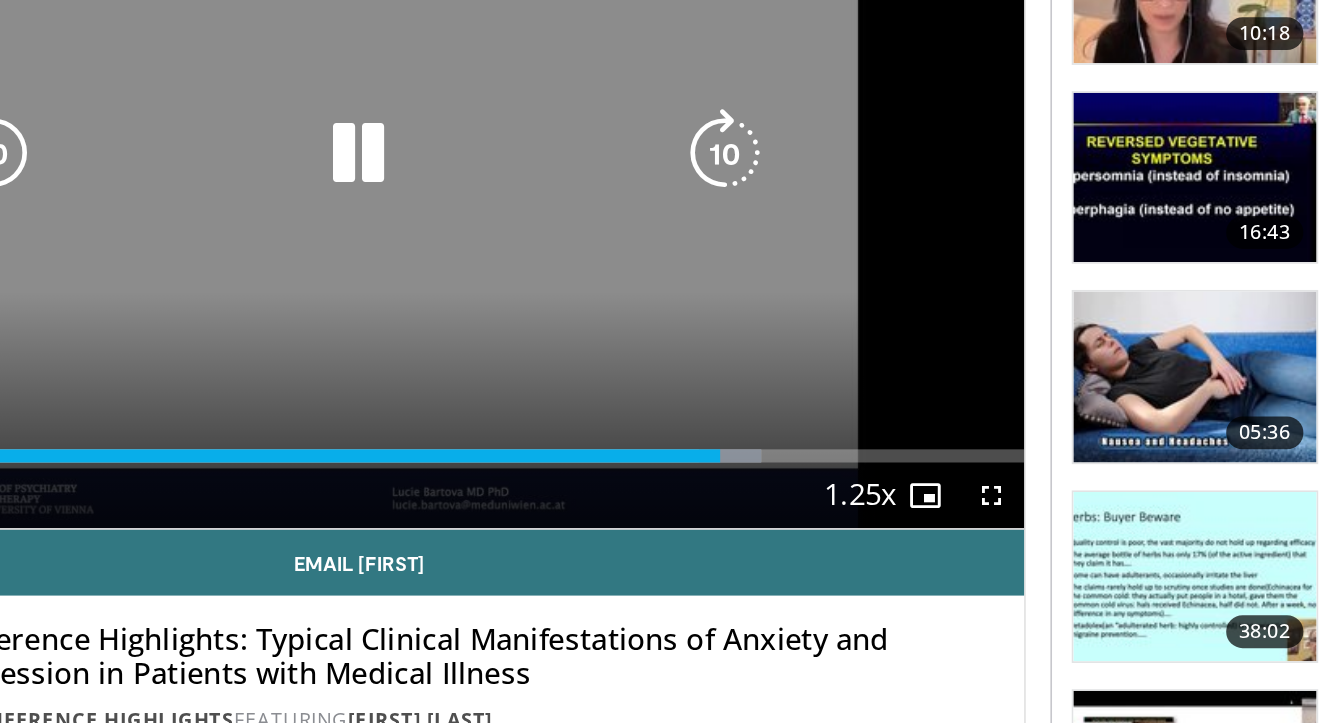 click at bounding box center (672, 310) 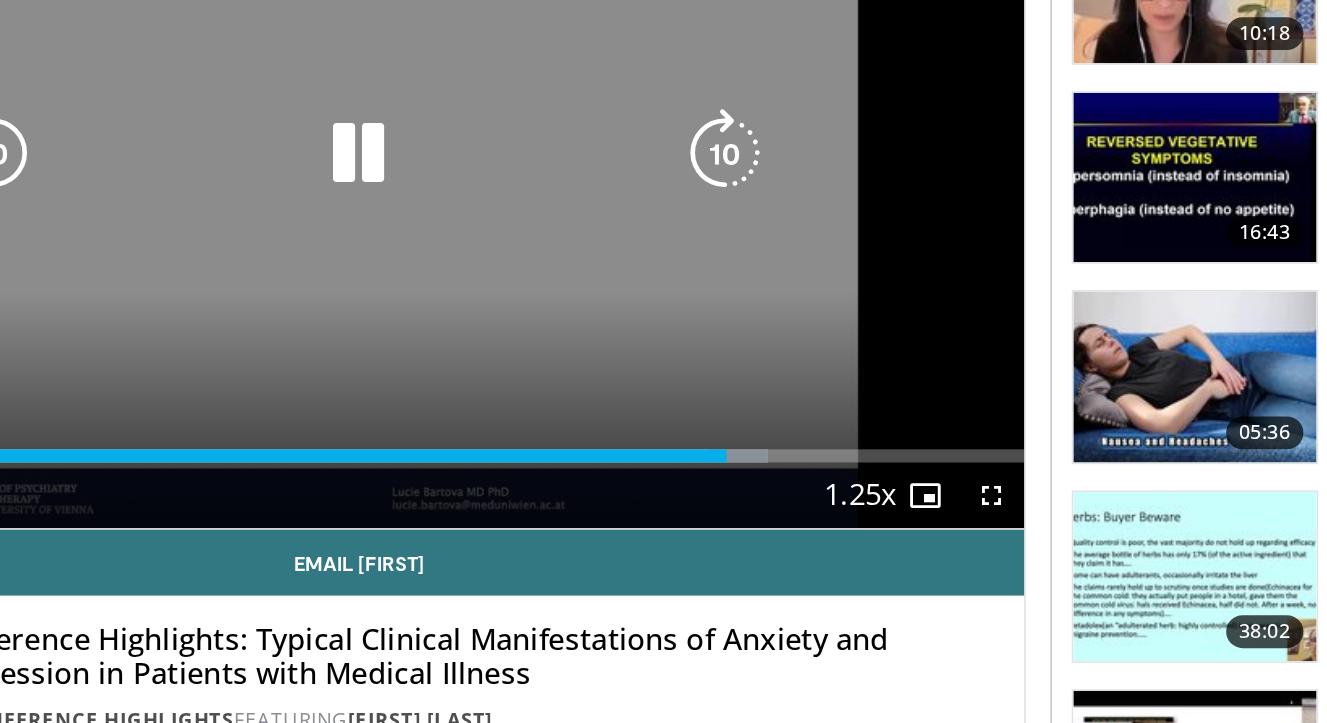 click at bounding box center (672, 310) 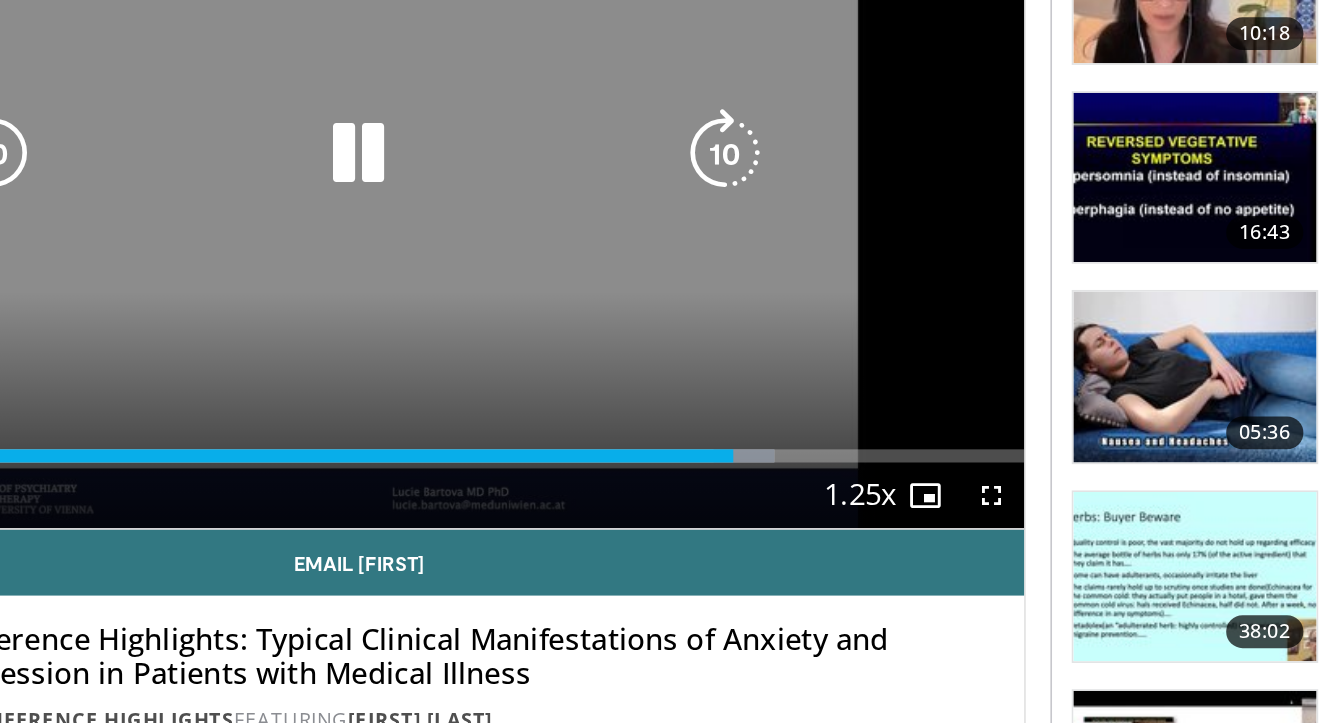 click at bounding box center (672, 310) 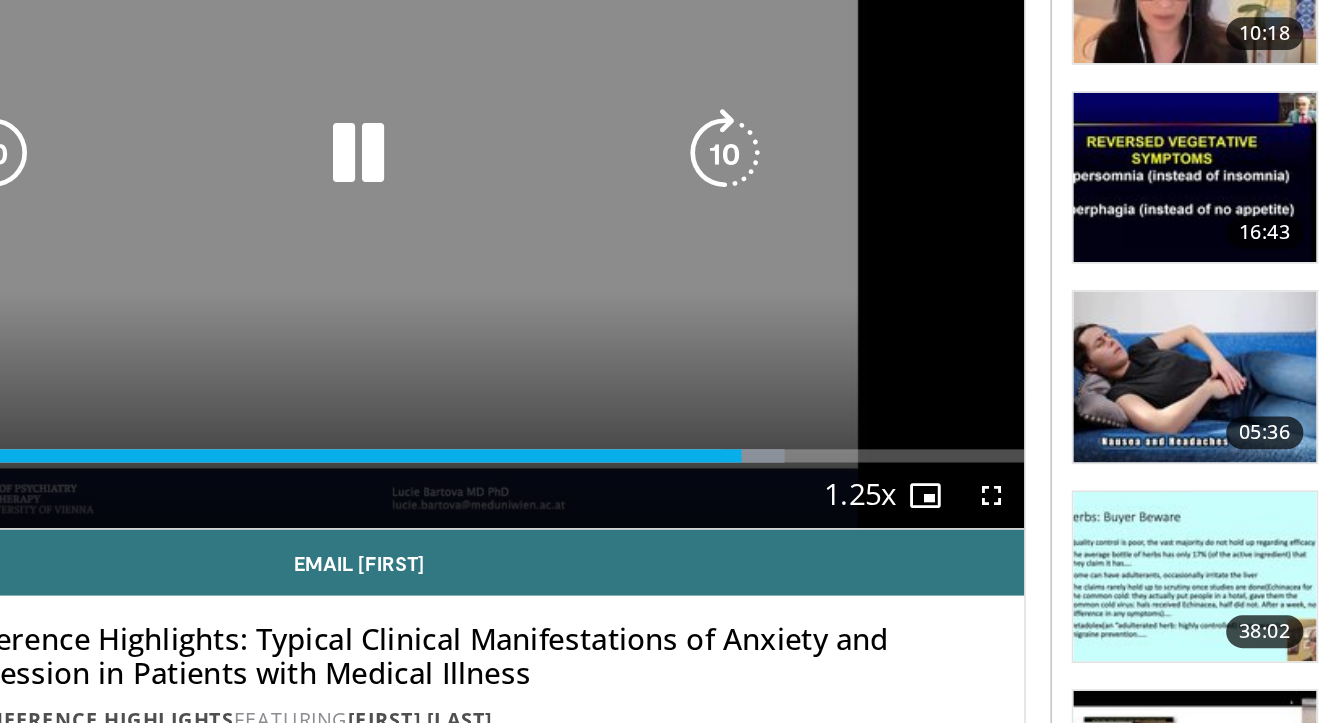 click at bounding box center [672, 310] 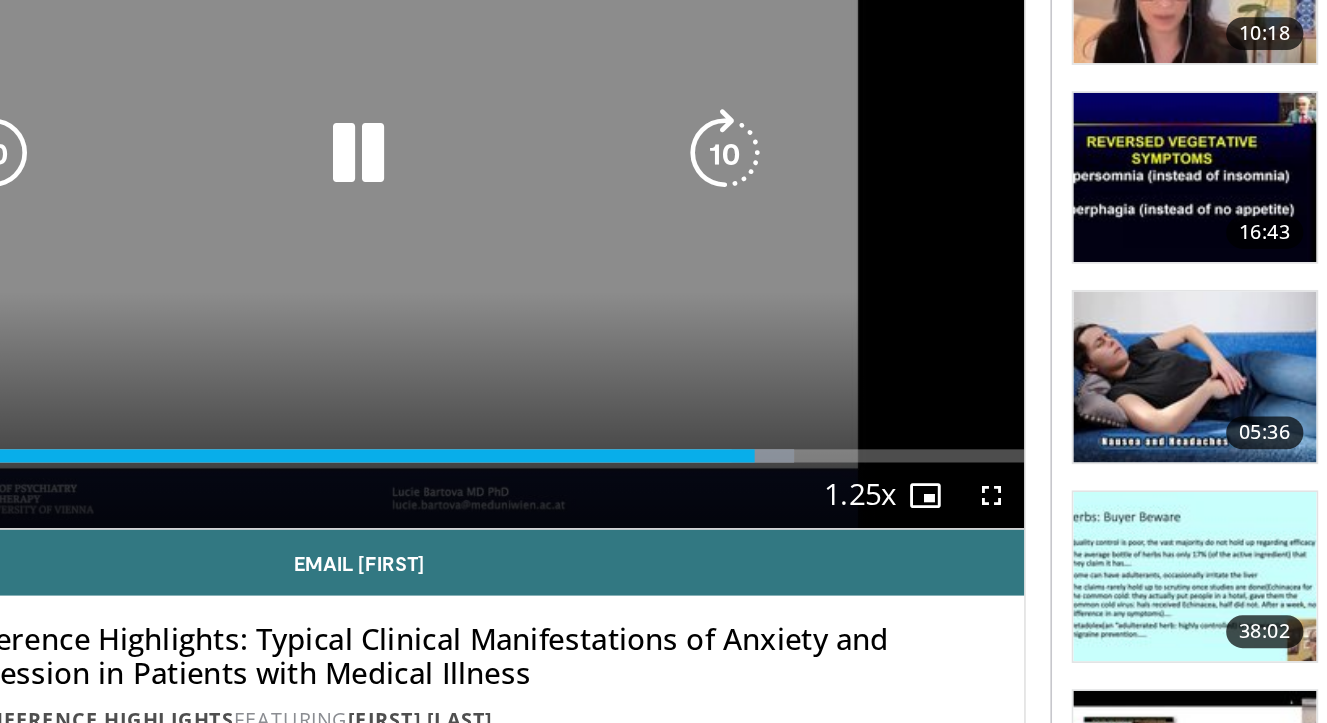 click at bounding box center (672, 310) 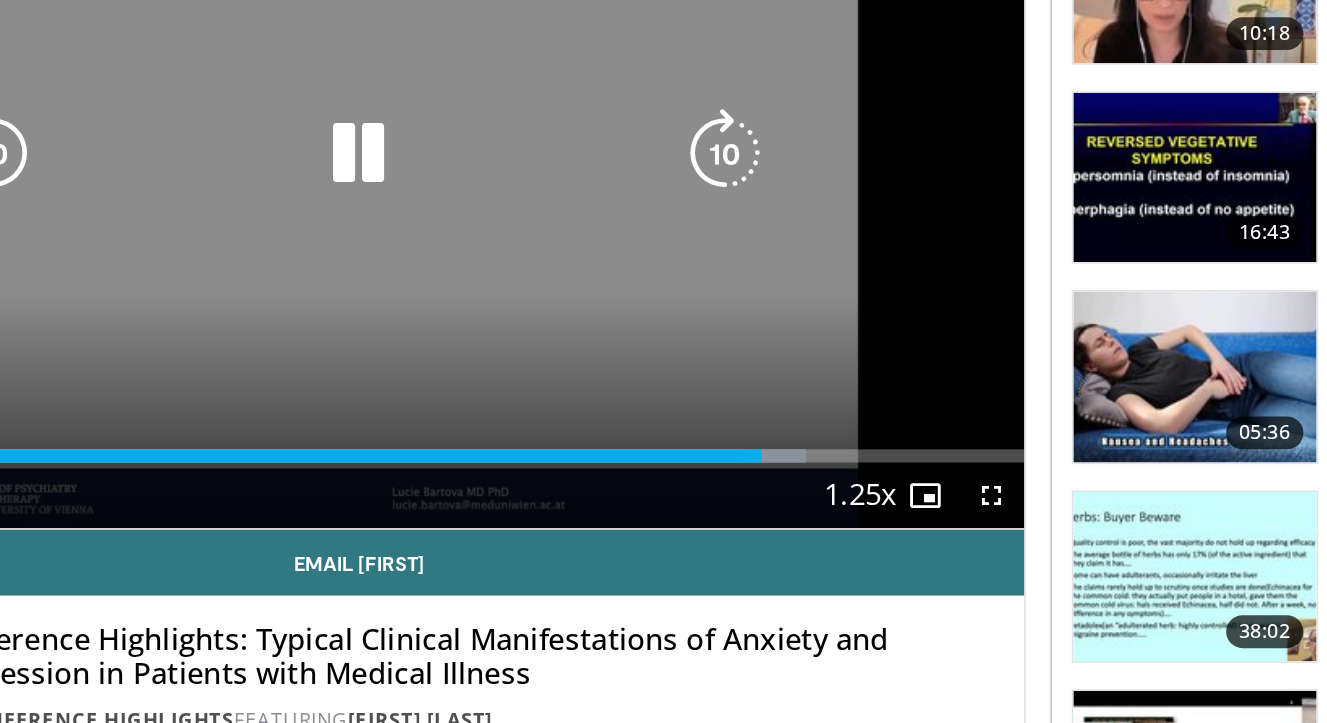 click at bounding box center [672, 310] 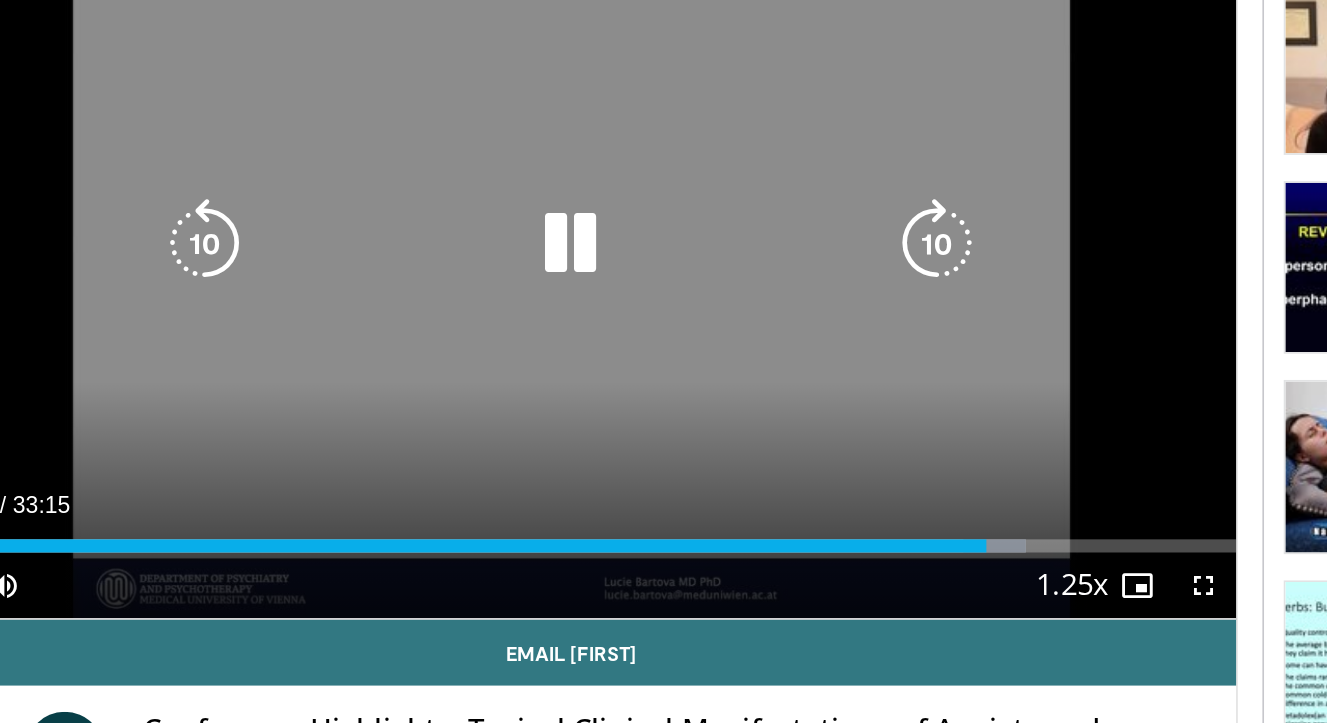 click at bounding box center (226, 310) 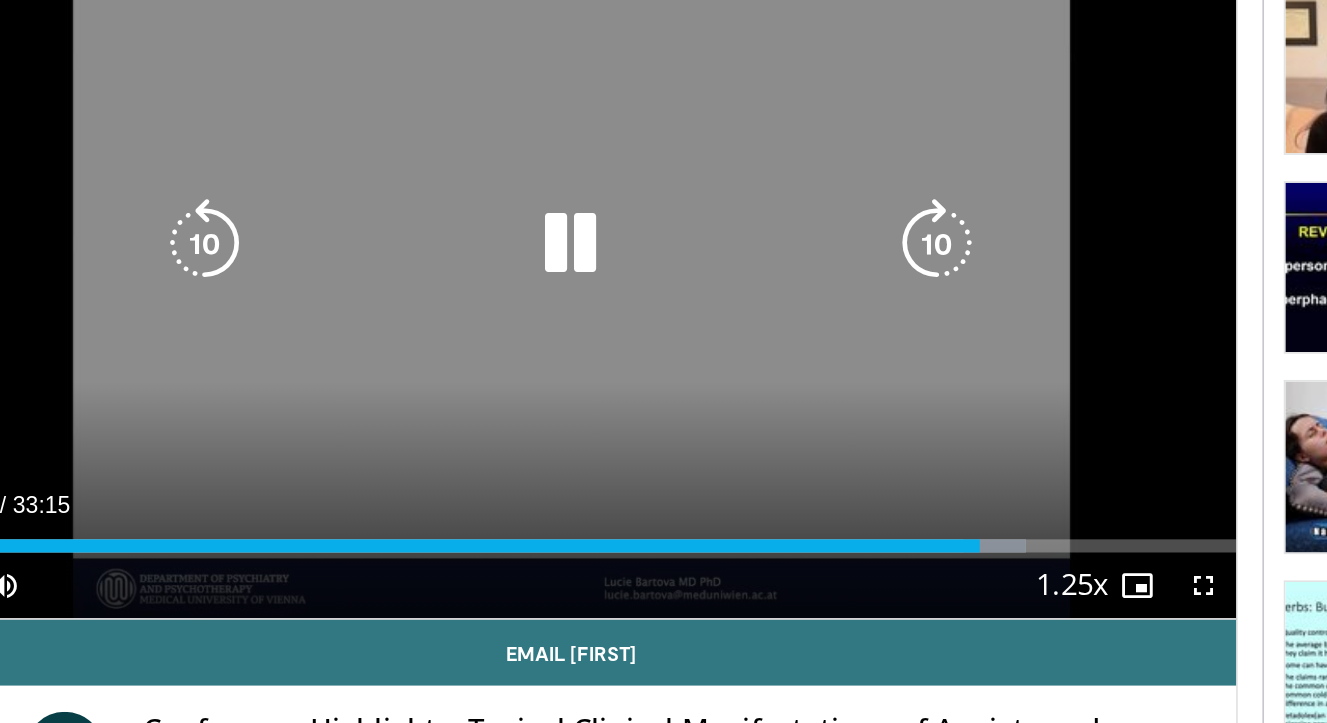 click at bounding box center [226, 310] 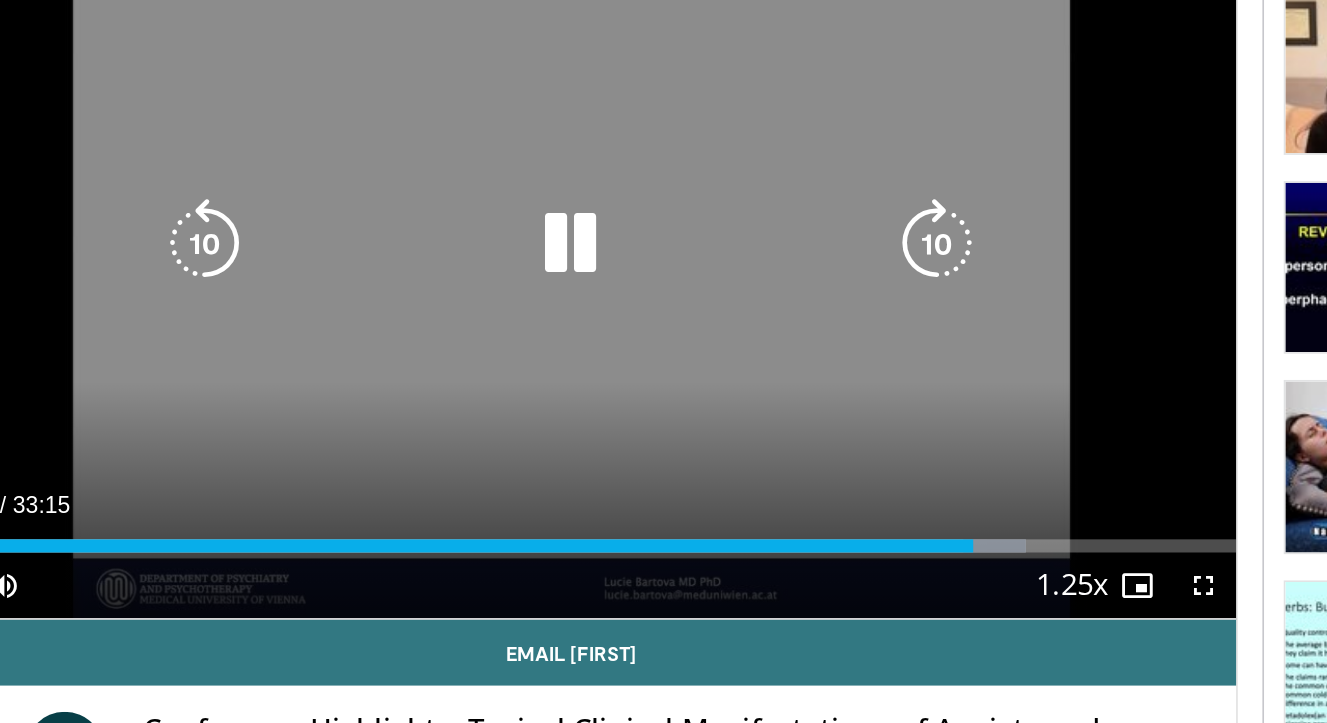 click at bounding box center [226, 310] 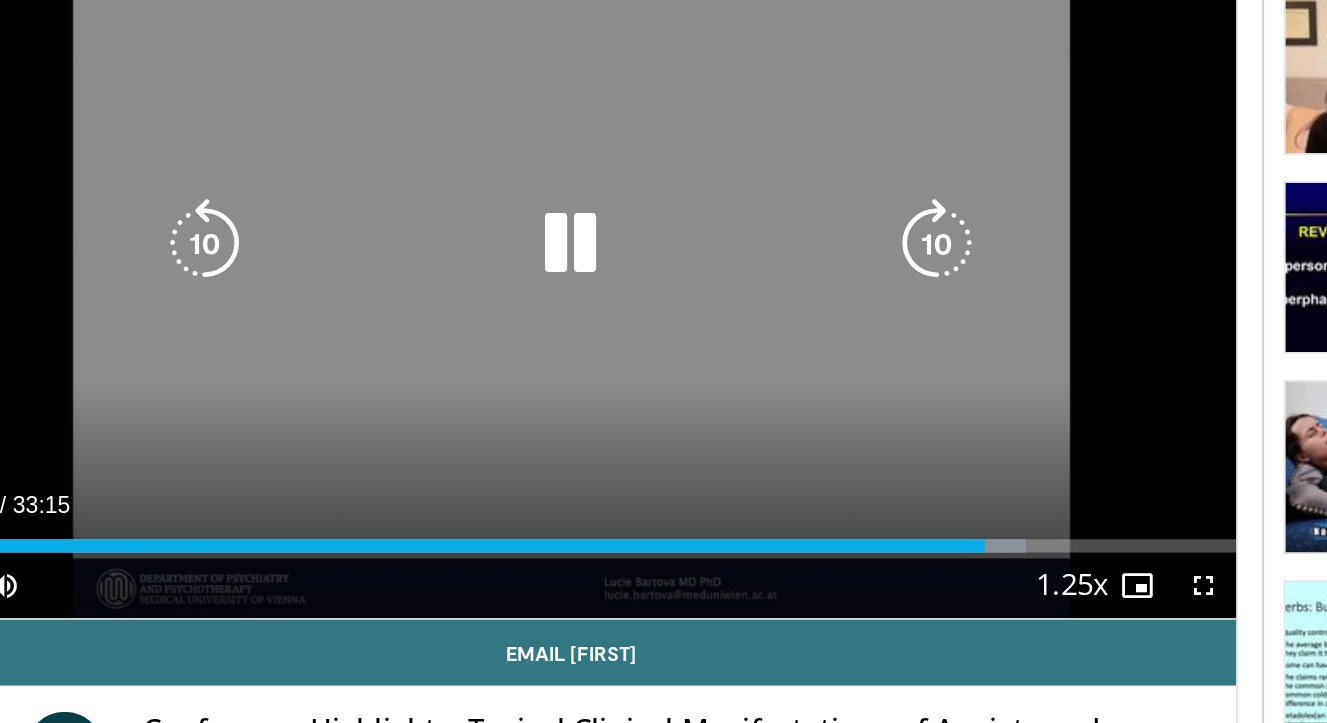 click at bounding box center [672, 310] 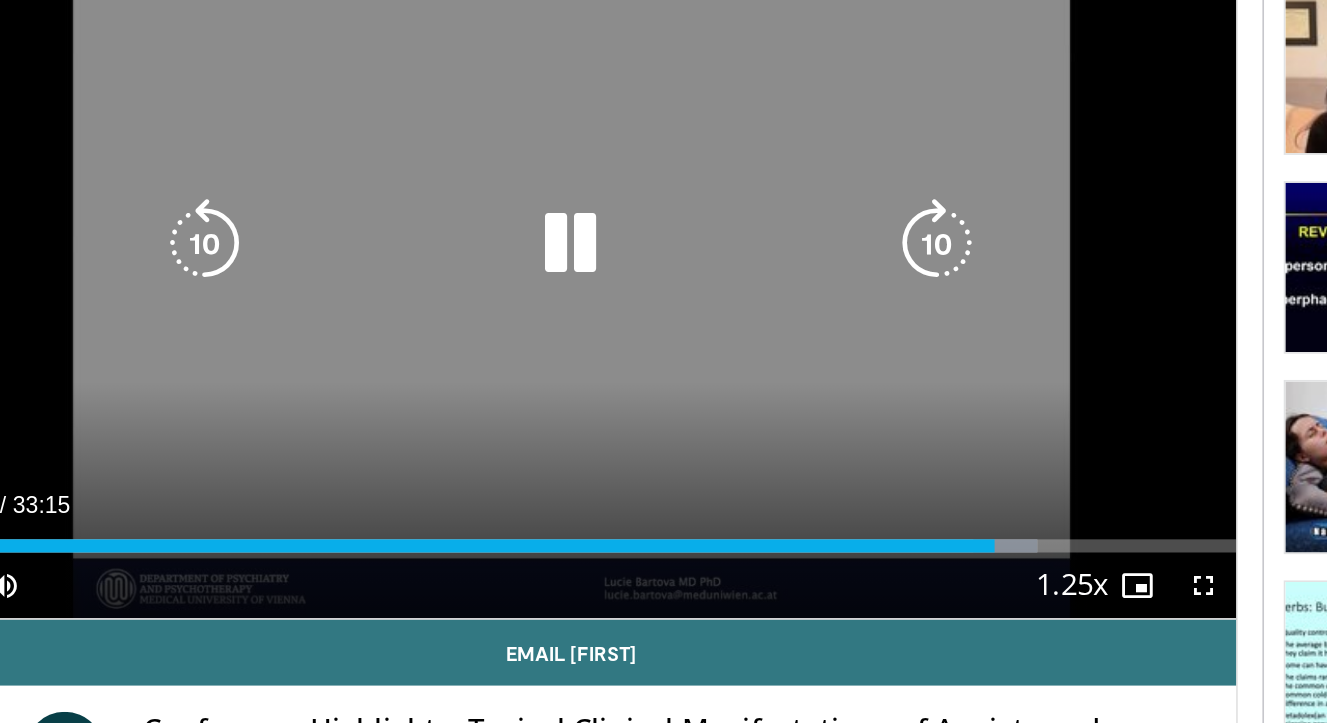 click at bounding box center [672, 310] 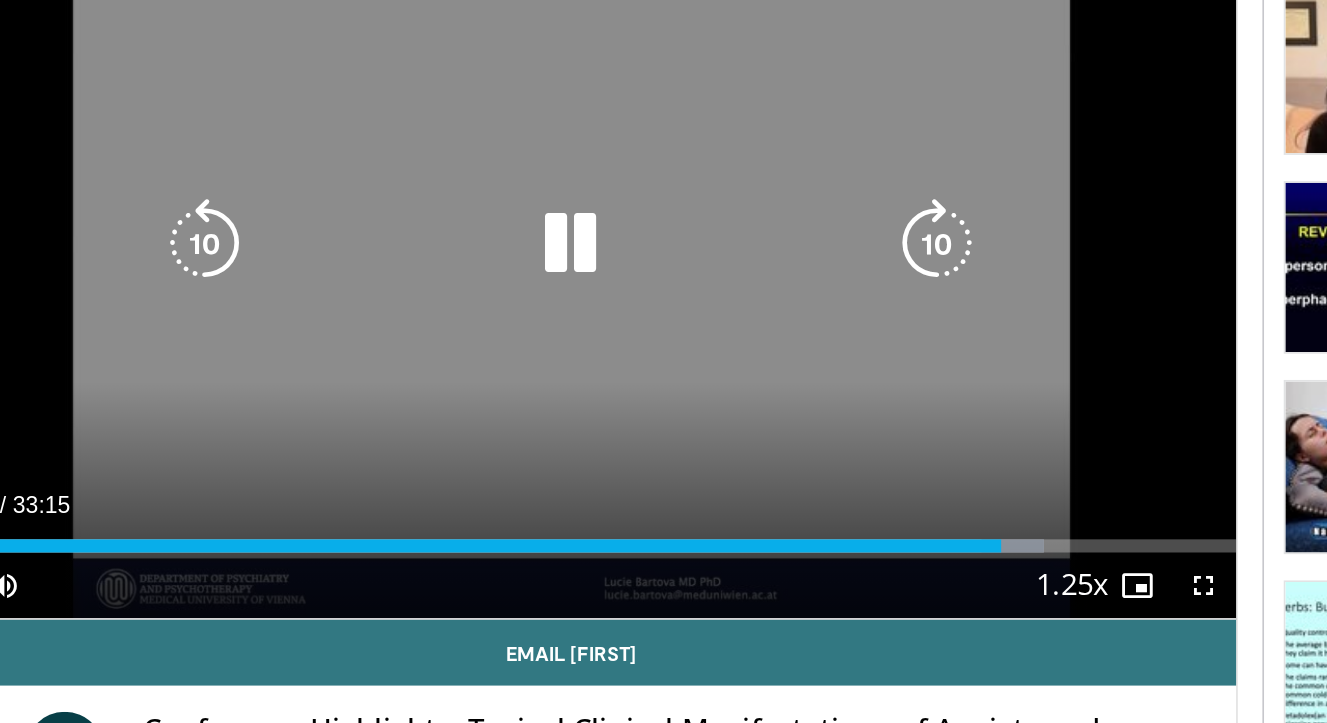 click at bounding box center (672, 310) 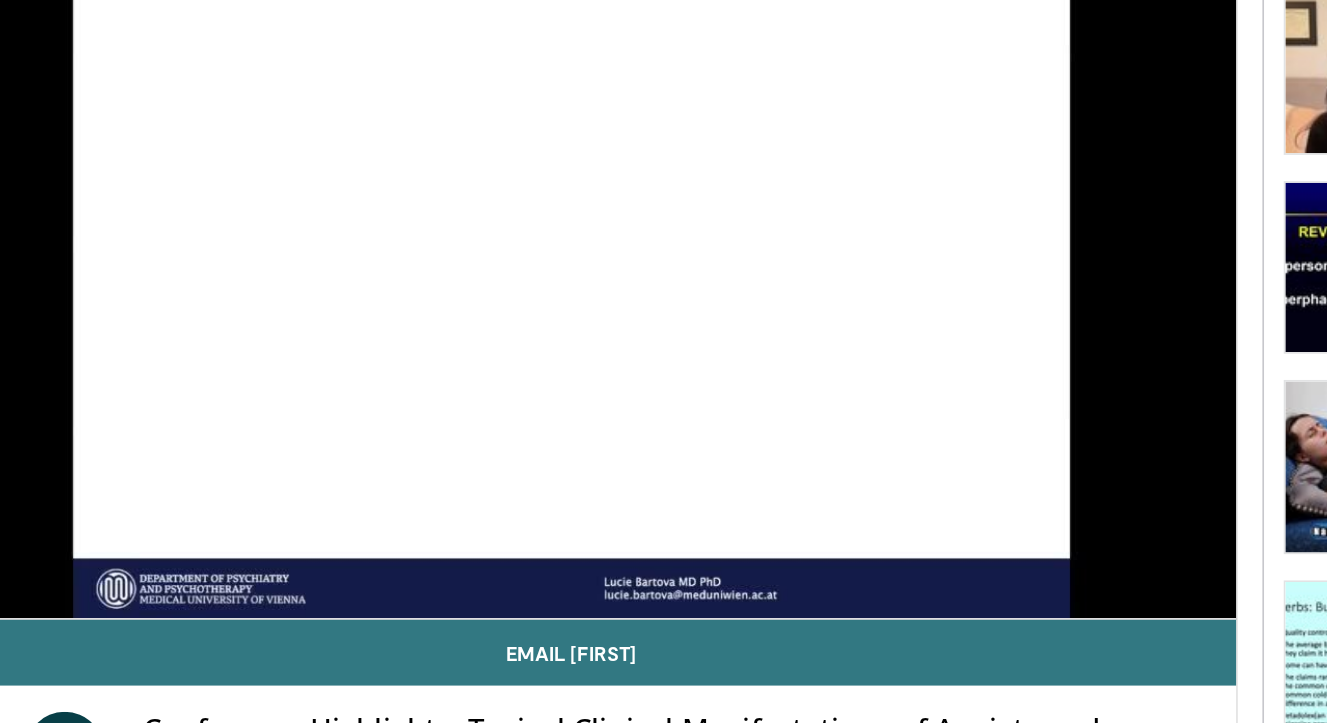 click on "20 seconds
Tap to unmute" at bounding box center [450, 310] 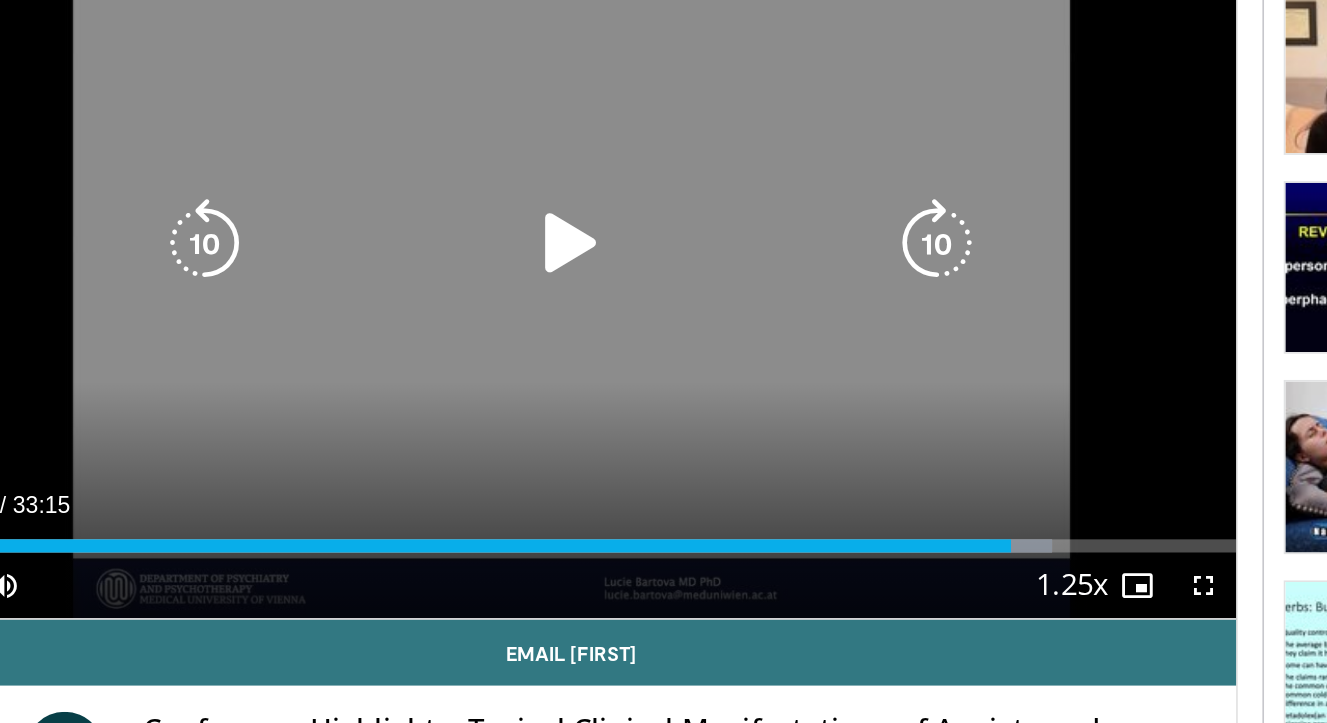 click at bounding box center [449, 310] 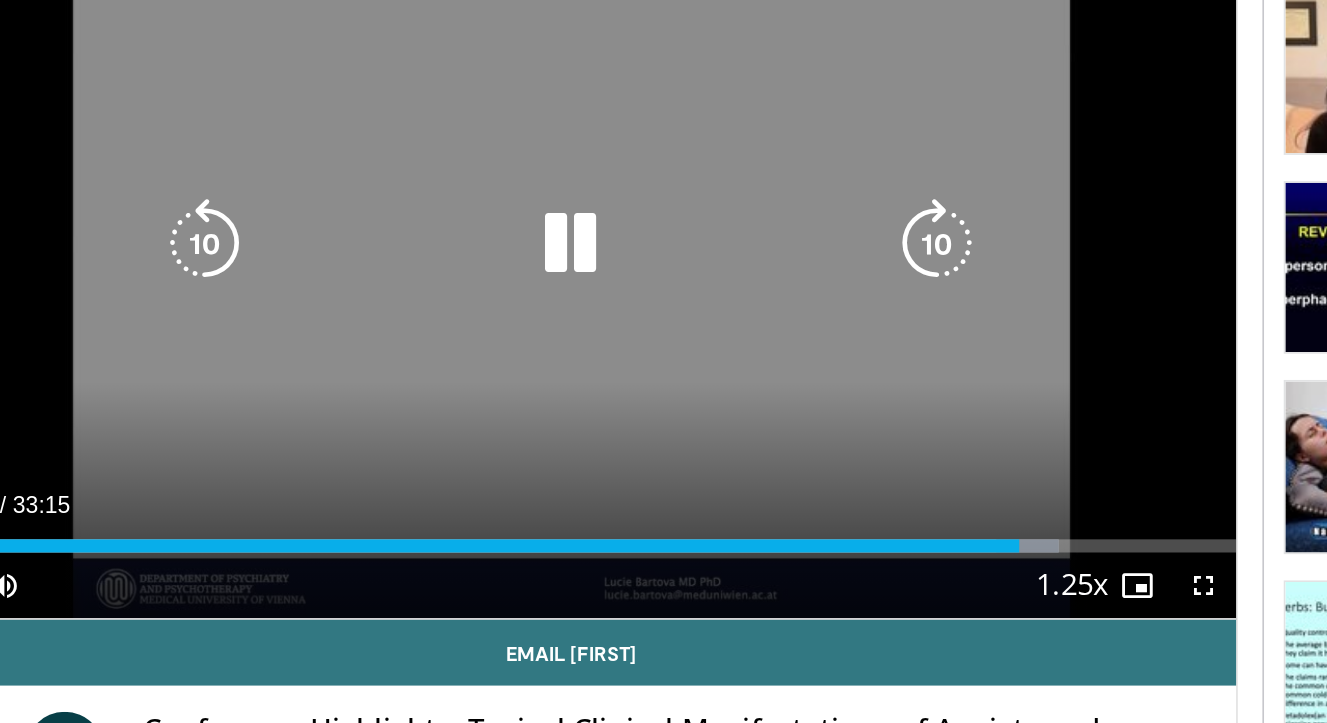 click at bounding box center [672, 310] 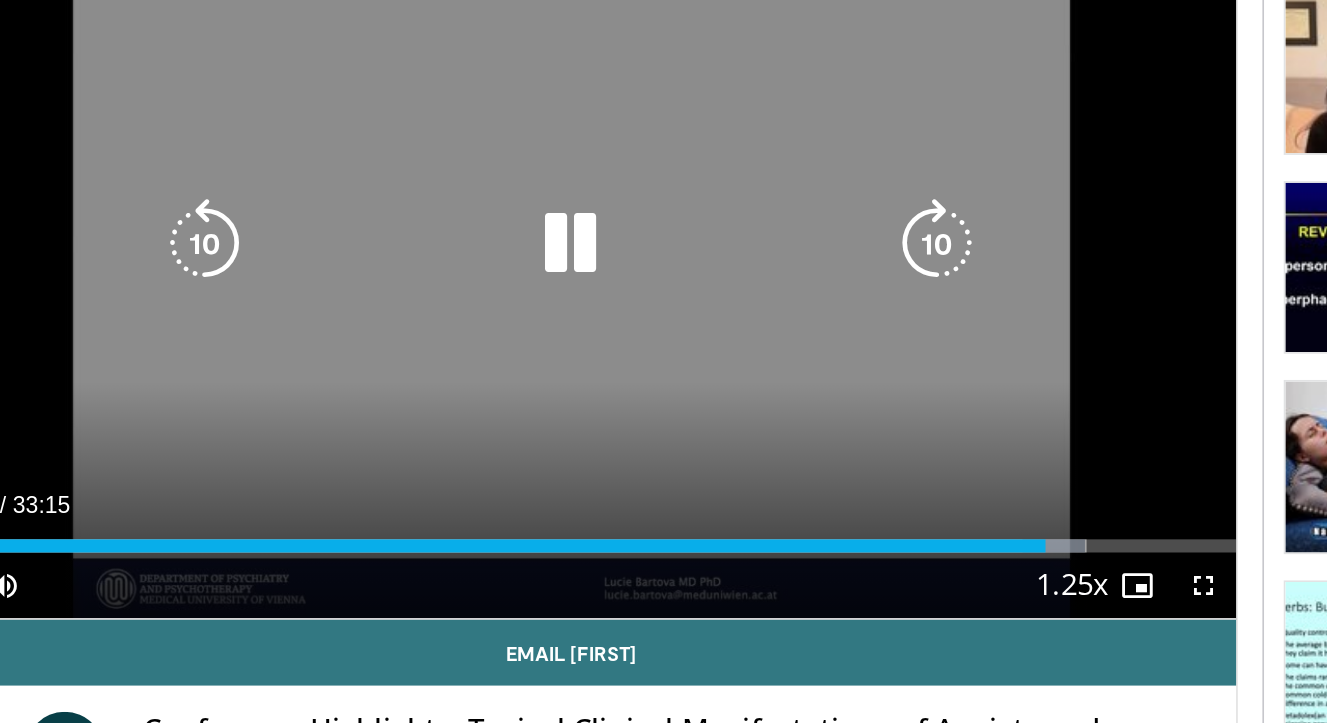 click on "10 seconds
Tap to unmute" at bounding box center (450, 310) 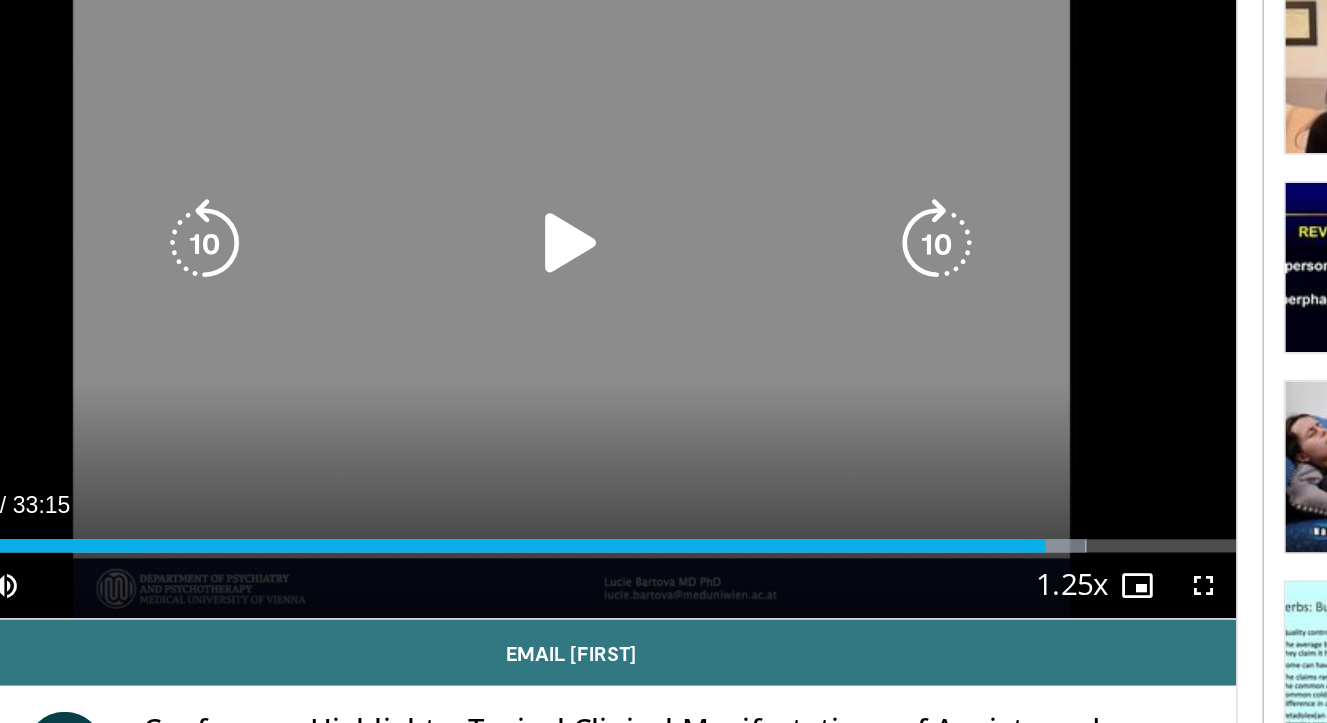 click on "10 seconds
Tap to unmute" at bounding box center [450, 310] 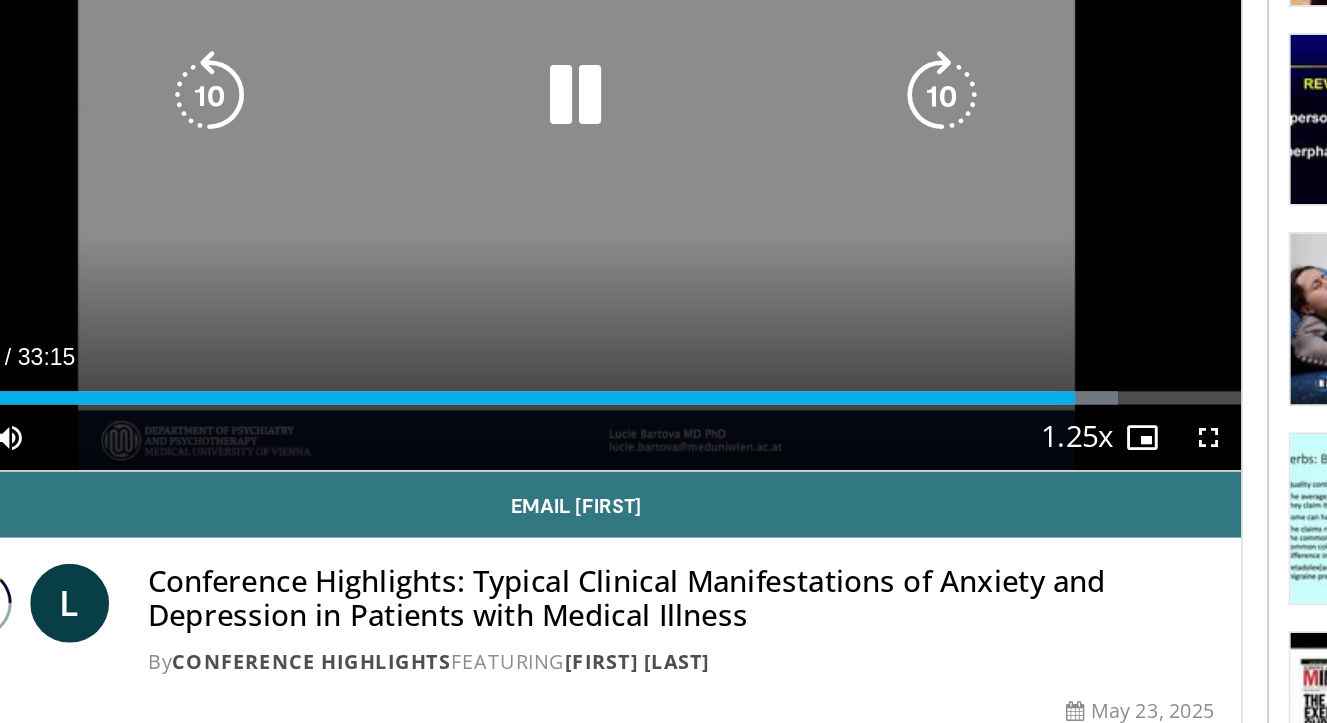 click at bounding box center (672, 310) 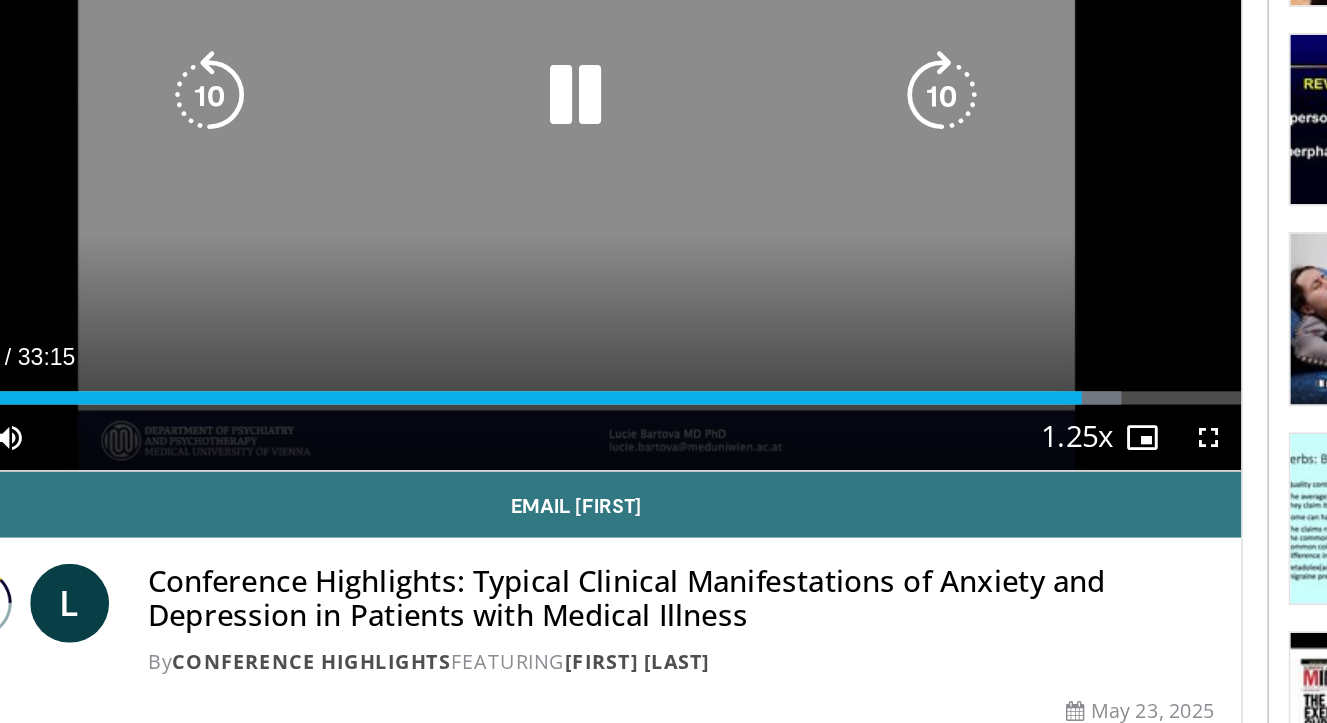 click at bounding box center [672, 310] 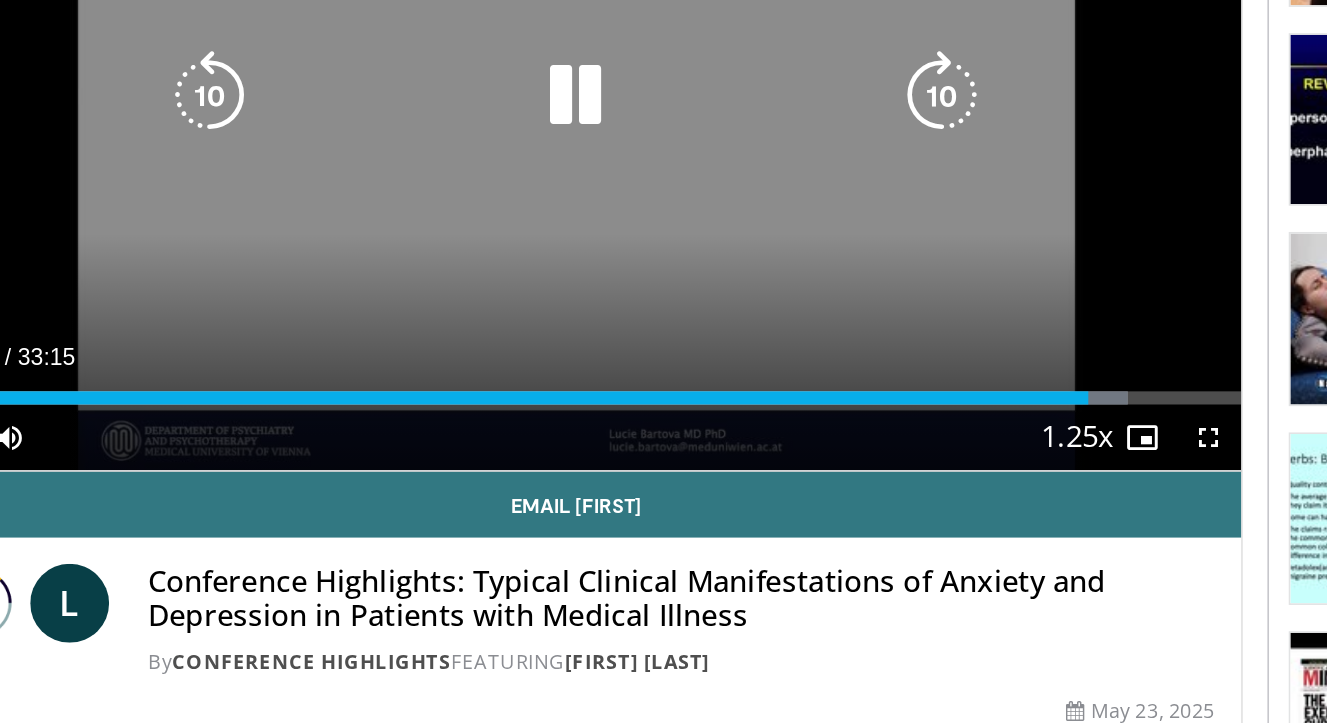 click at bounding box center [672, 310] 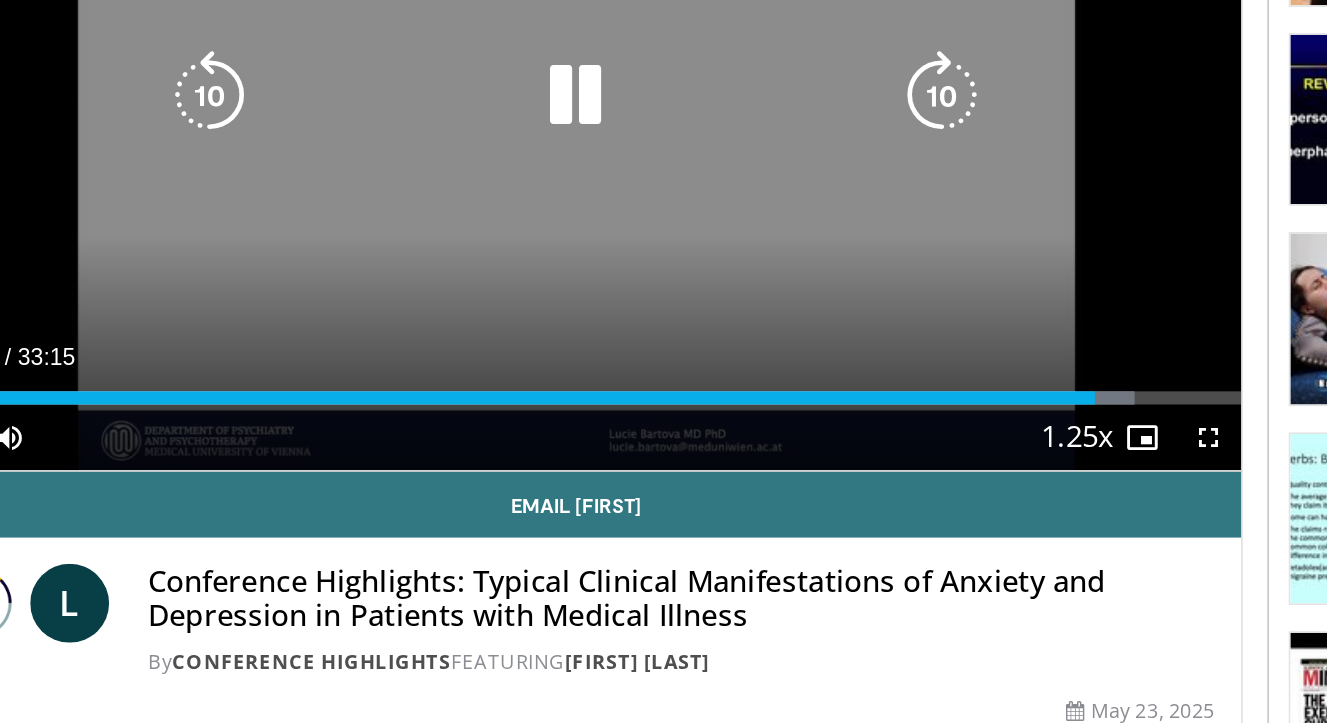 click at bounding box center [672, 310] 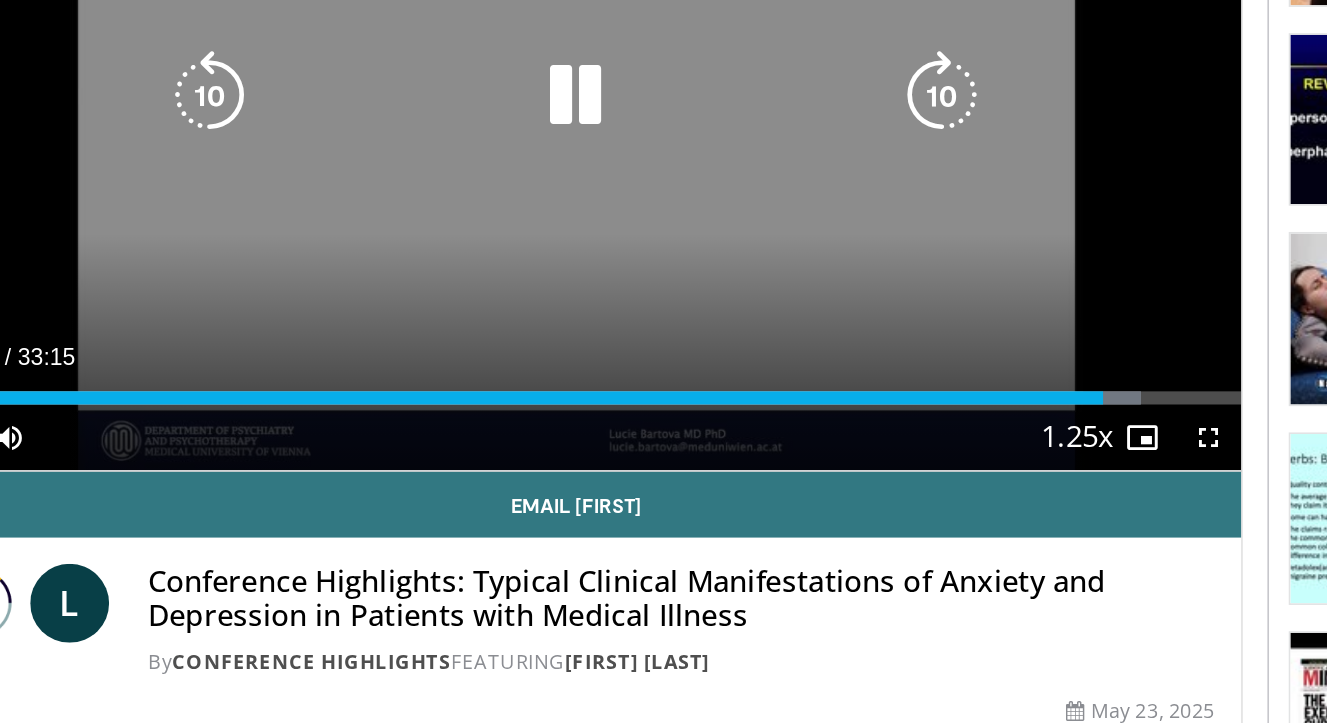 click at bounding box center [672, 310] 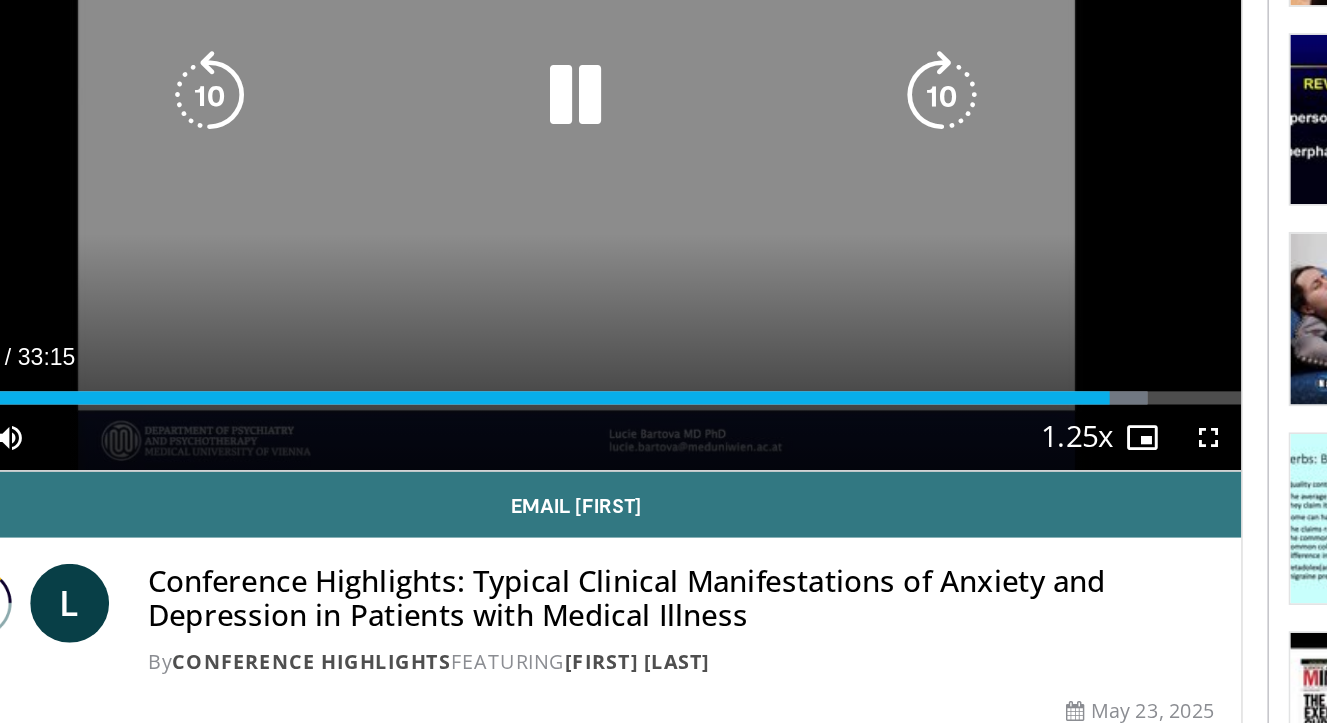 click at bounding box center (672, 310) 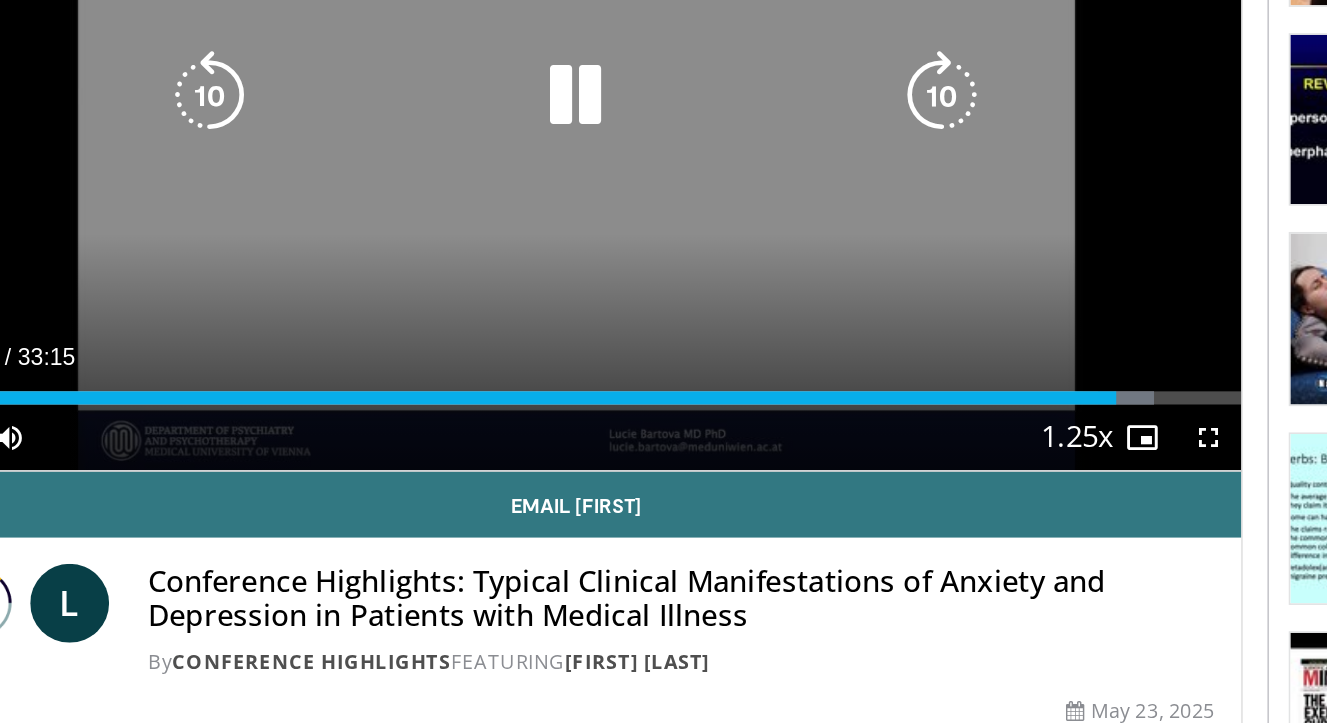 click at bounding box center [672, 310] 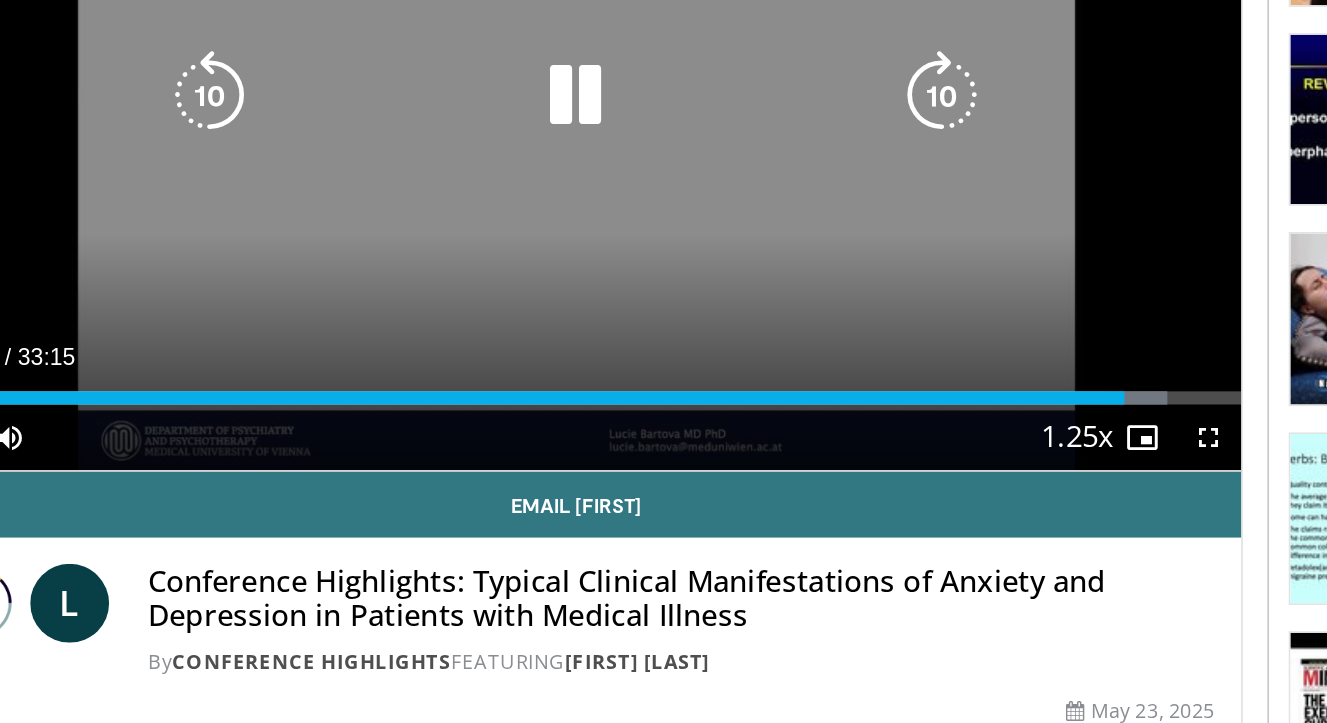 click at bounding box center [672, 310] 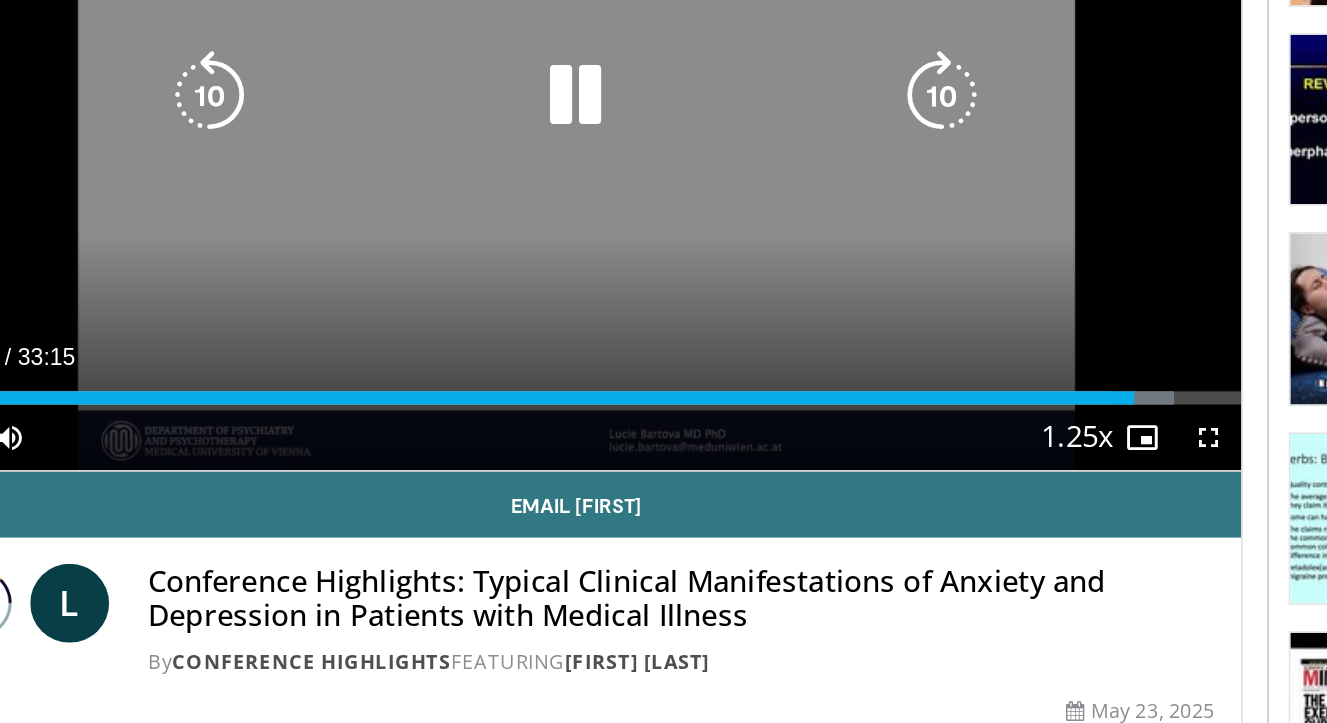 click at bounding box center [672, 310] 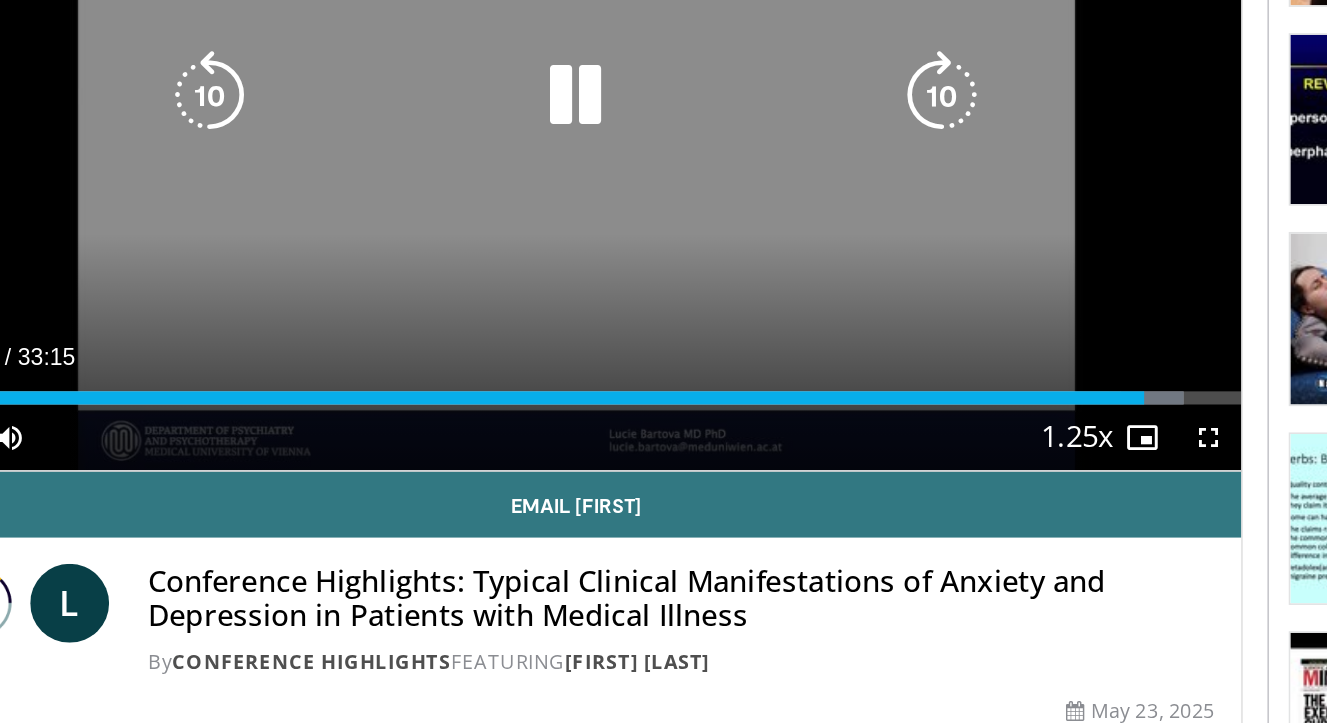 click at bounding box center [672, 310] 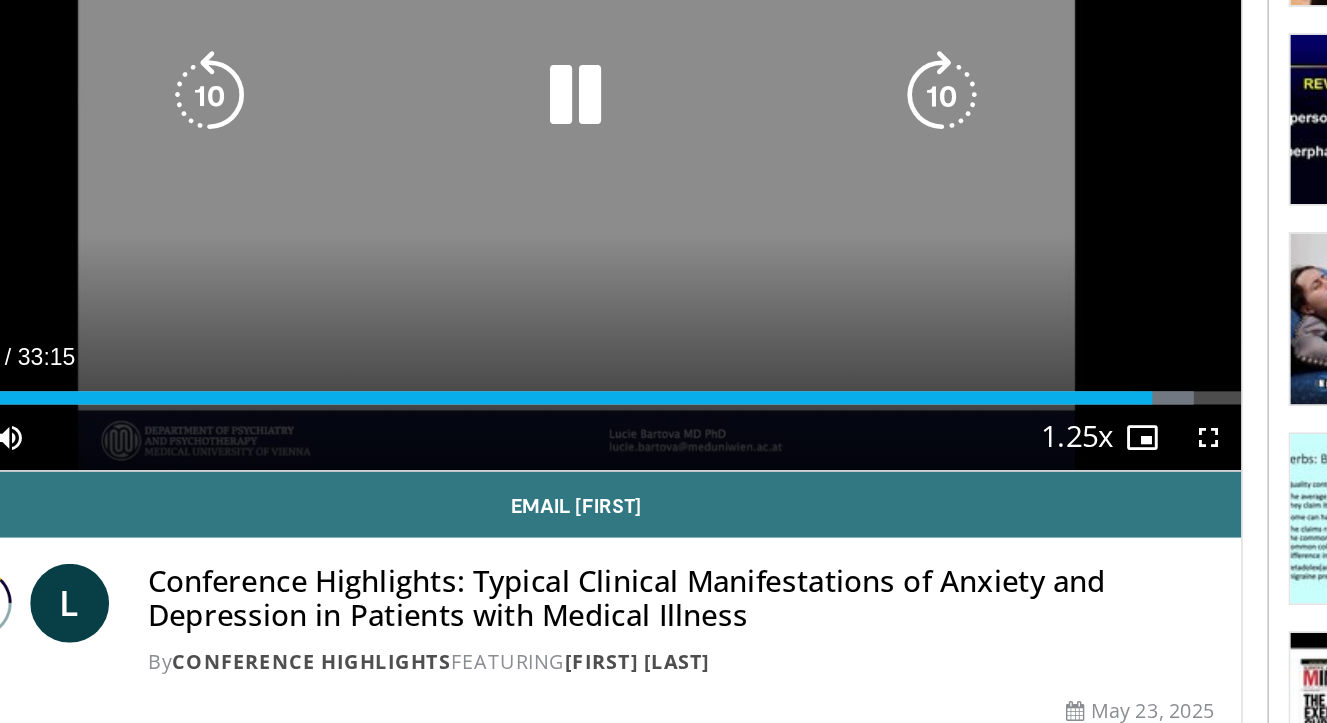 click at bounding box center (672, 310) 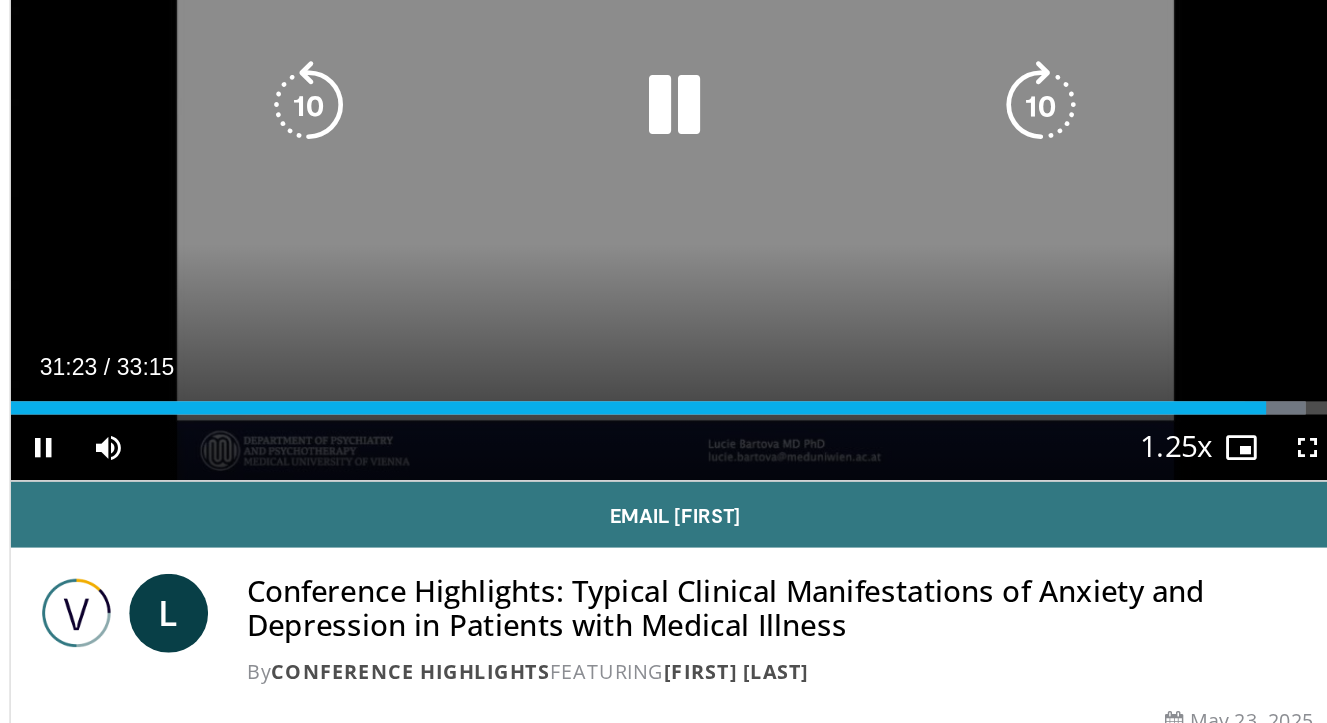click at bounding box center [672, 310] 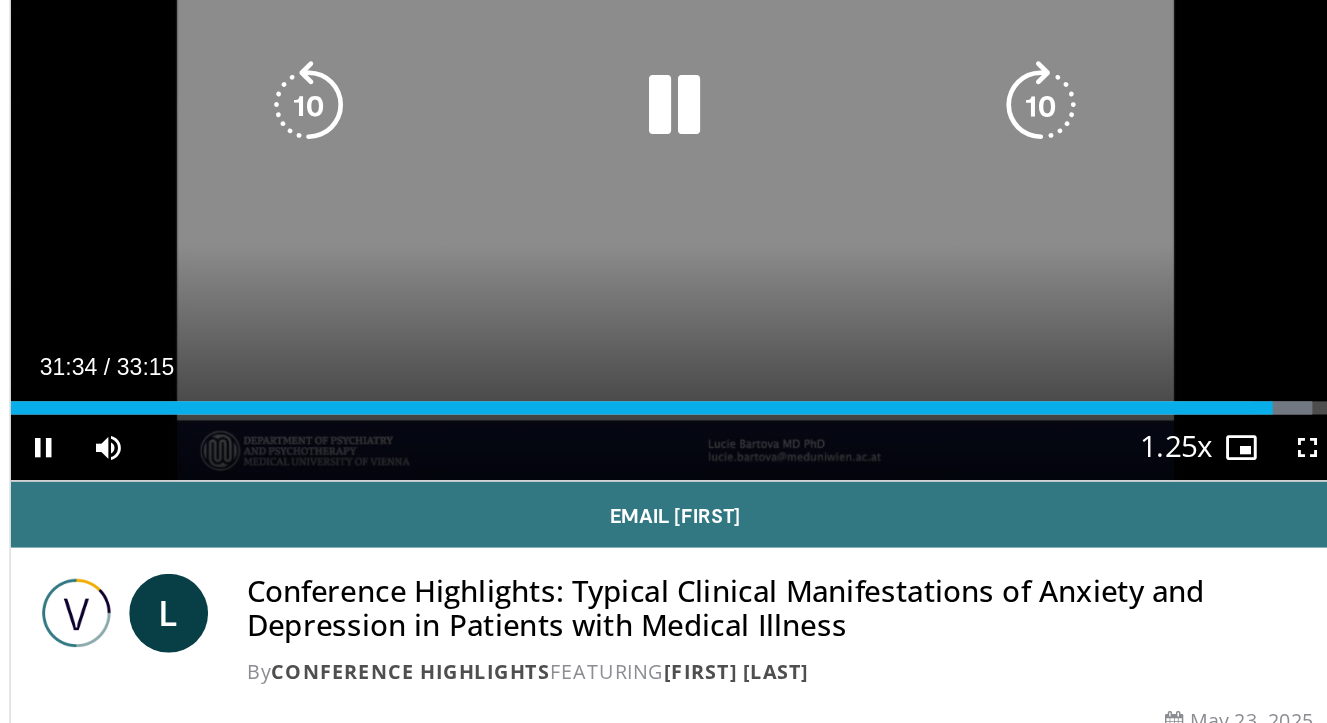 click at bounding box center [672, 310] 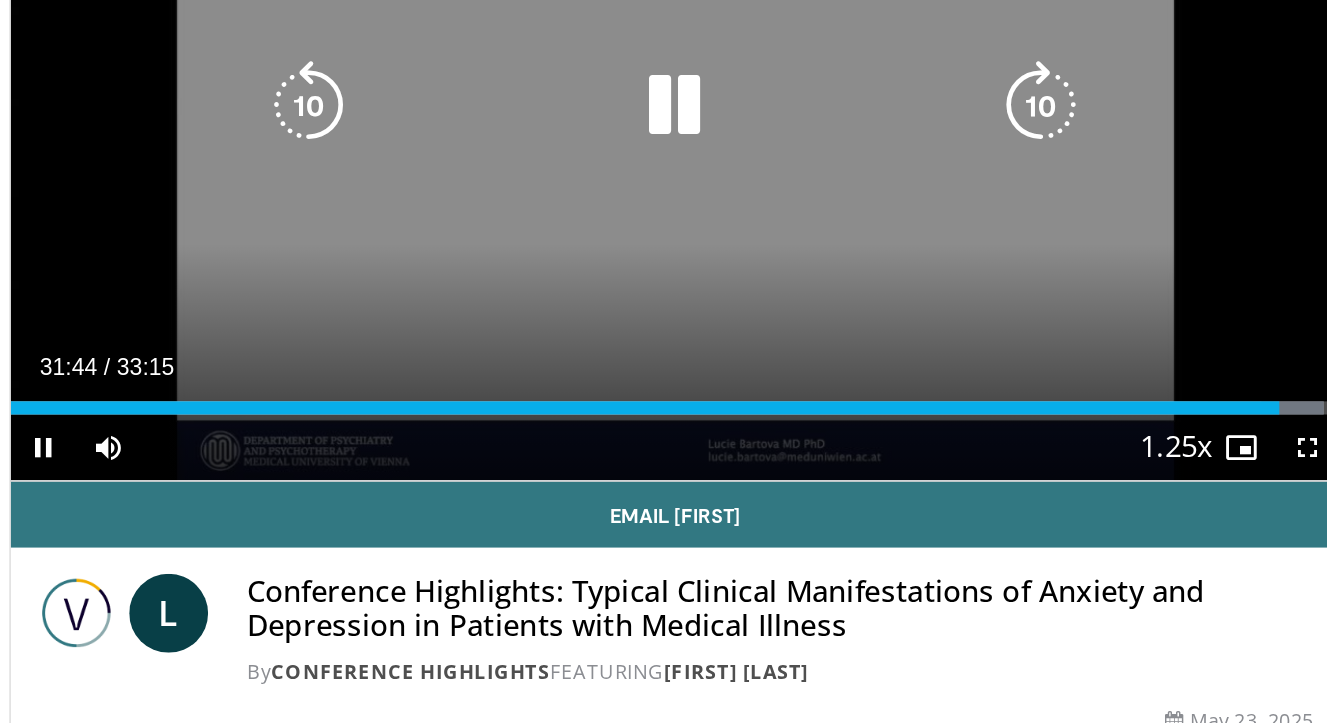 click at bounding box center [672, 310] 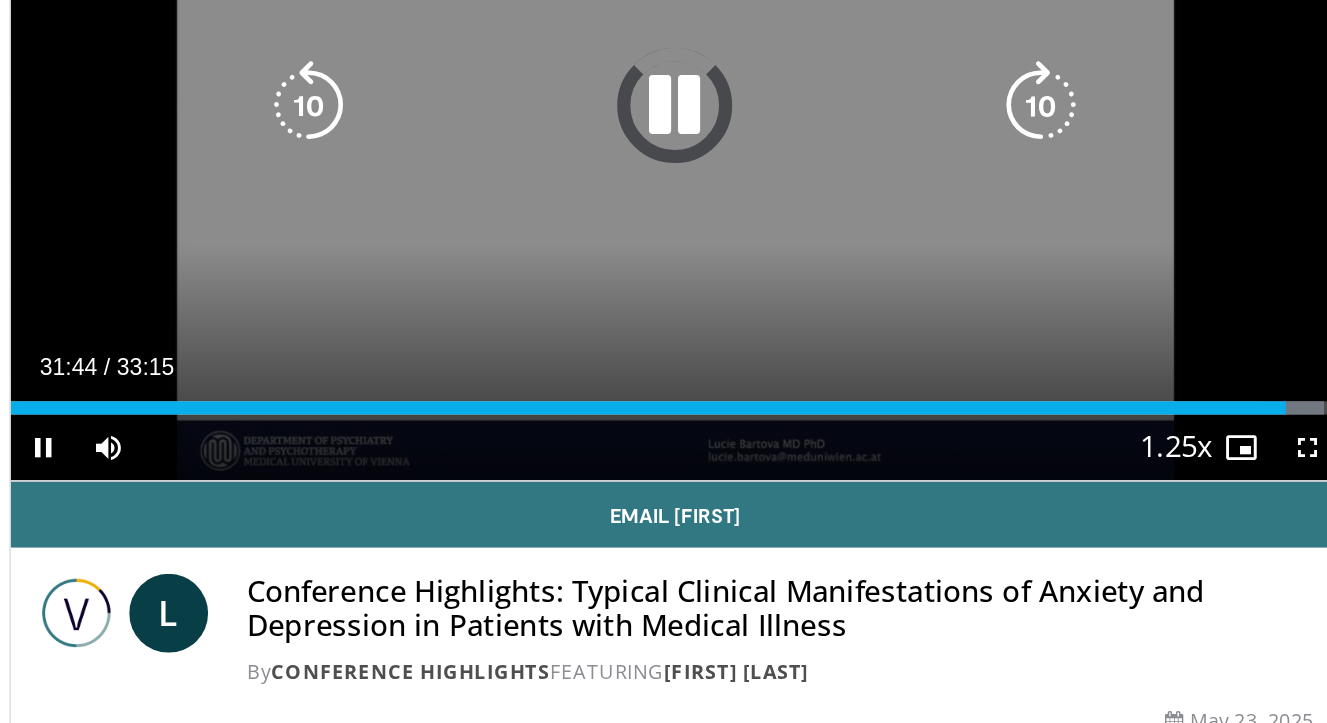 click at bounding box center (672, 310) 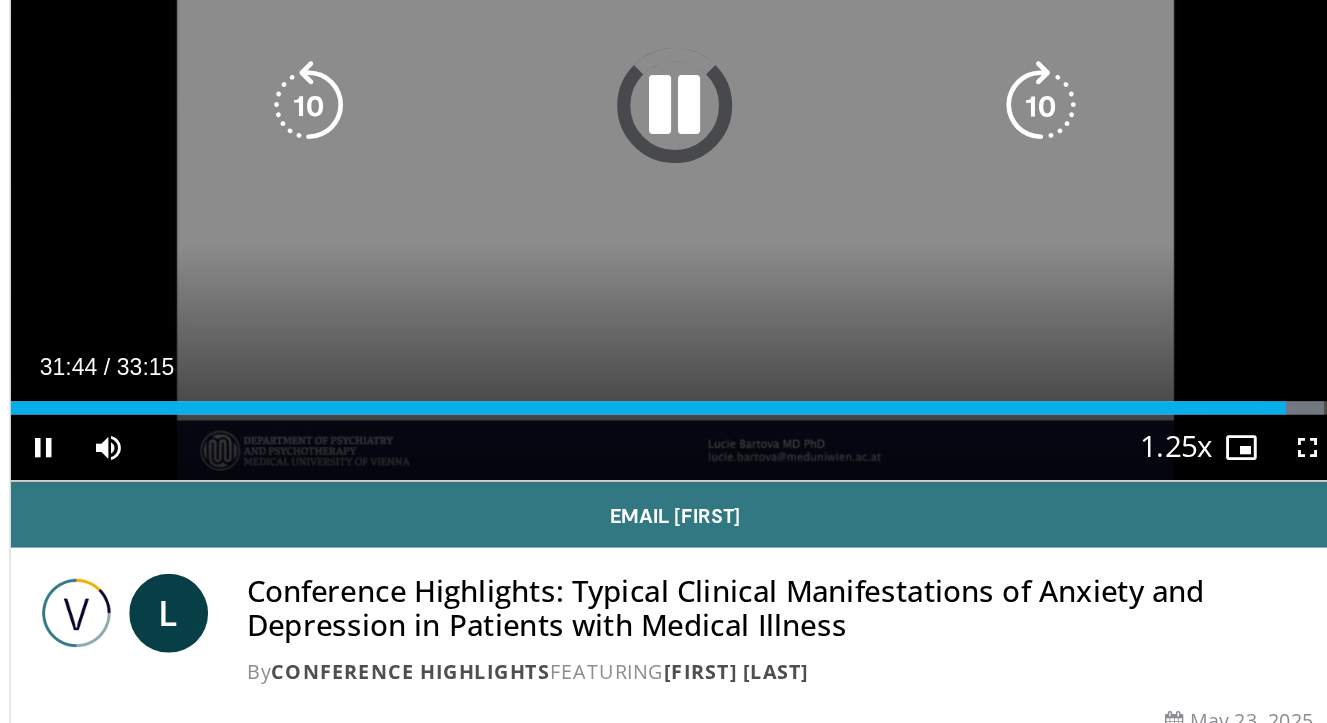 click at bounding box center [672, 310] 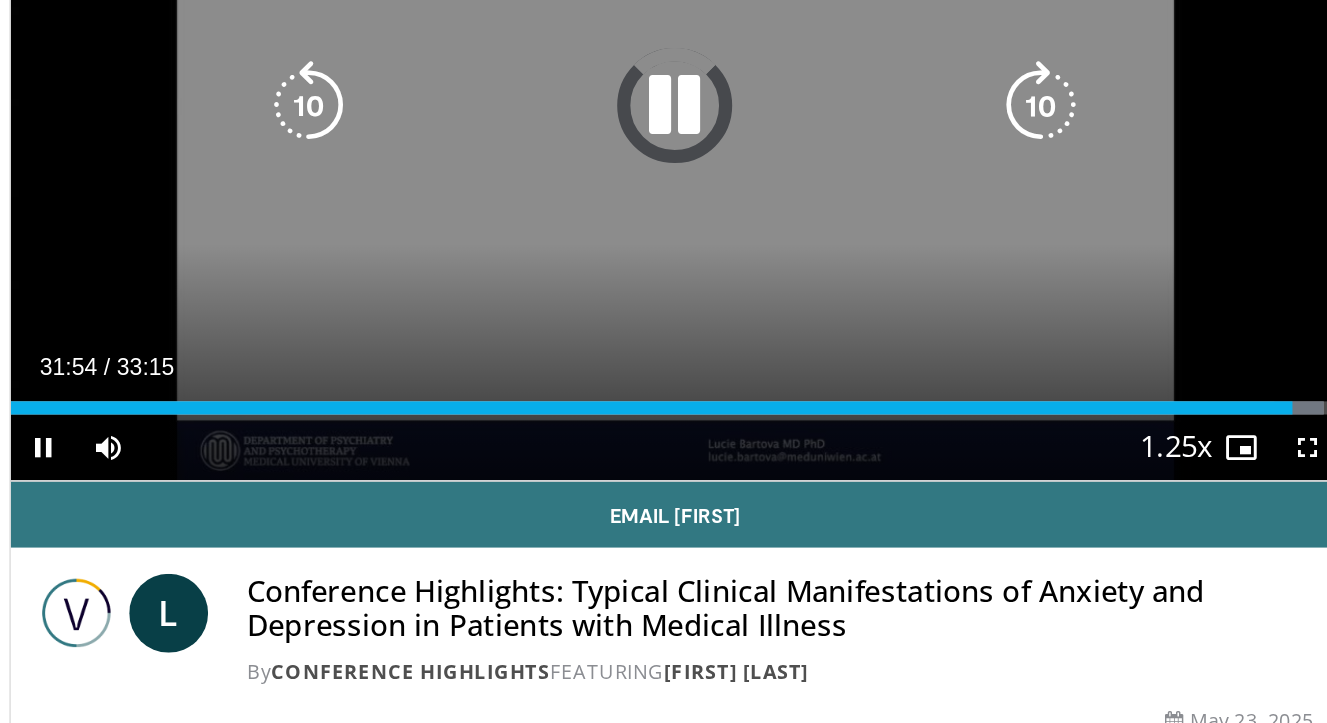 click at bounding box center [672, 310] 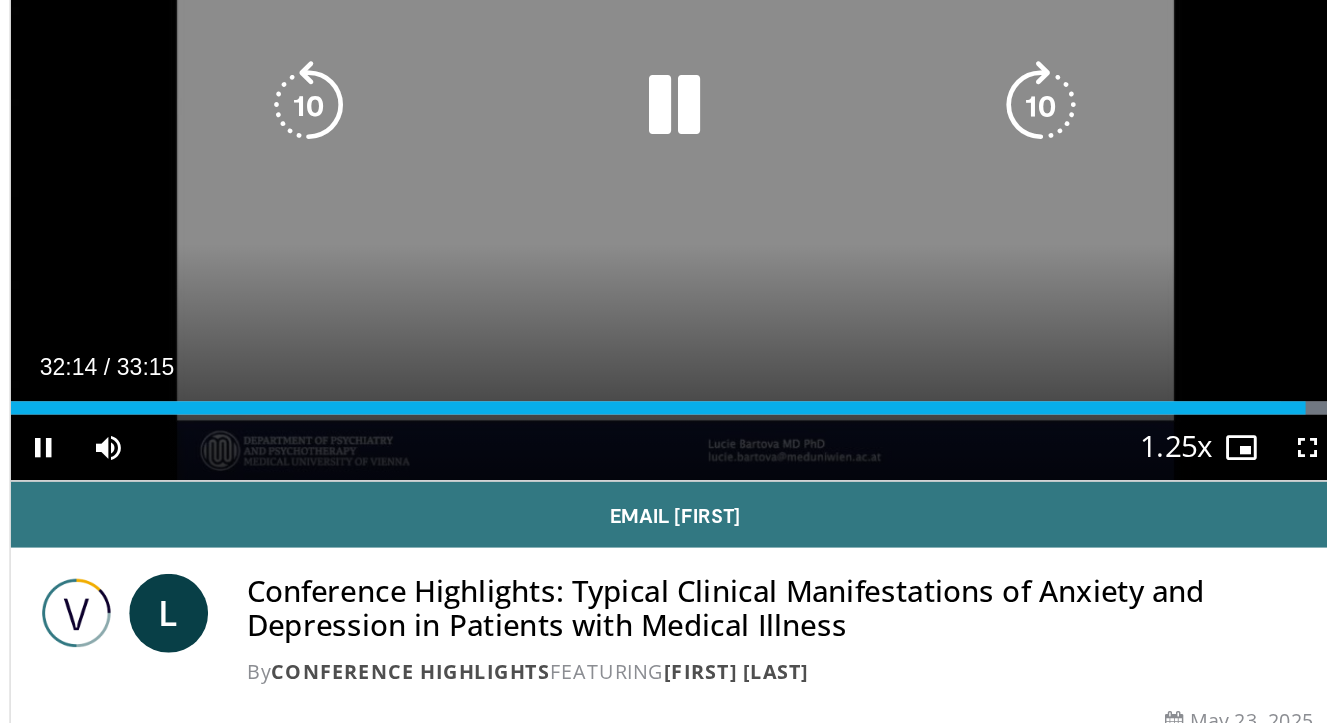 click at bounding box center [672, 310] 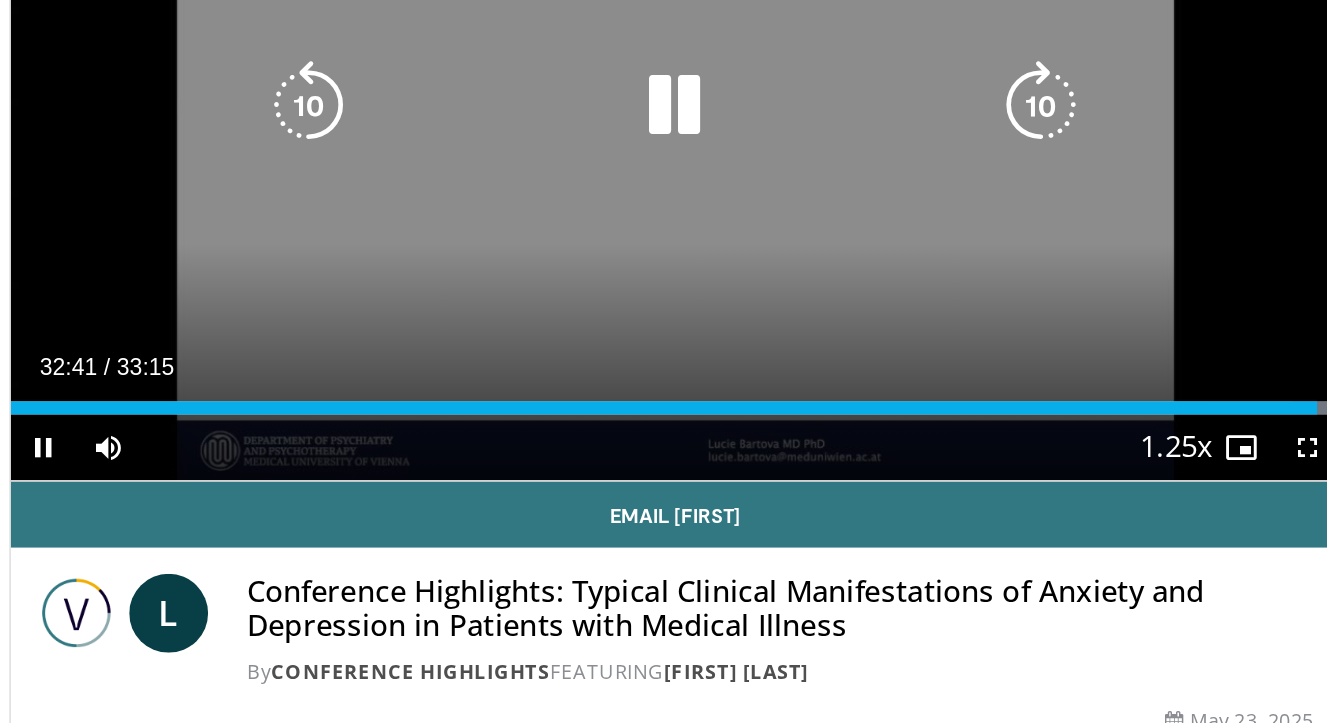 click at bounding box center [672, 310] 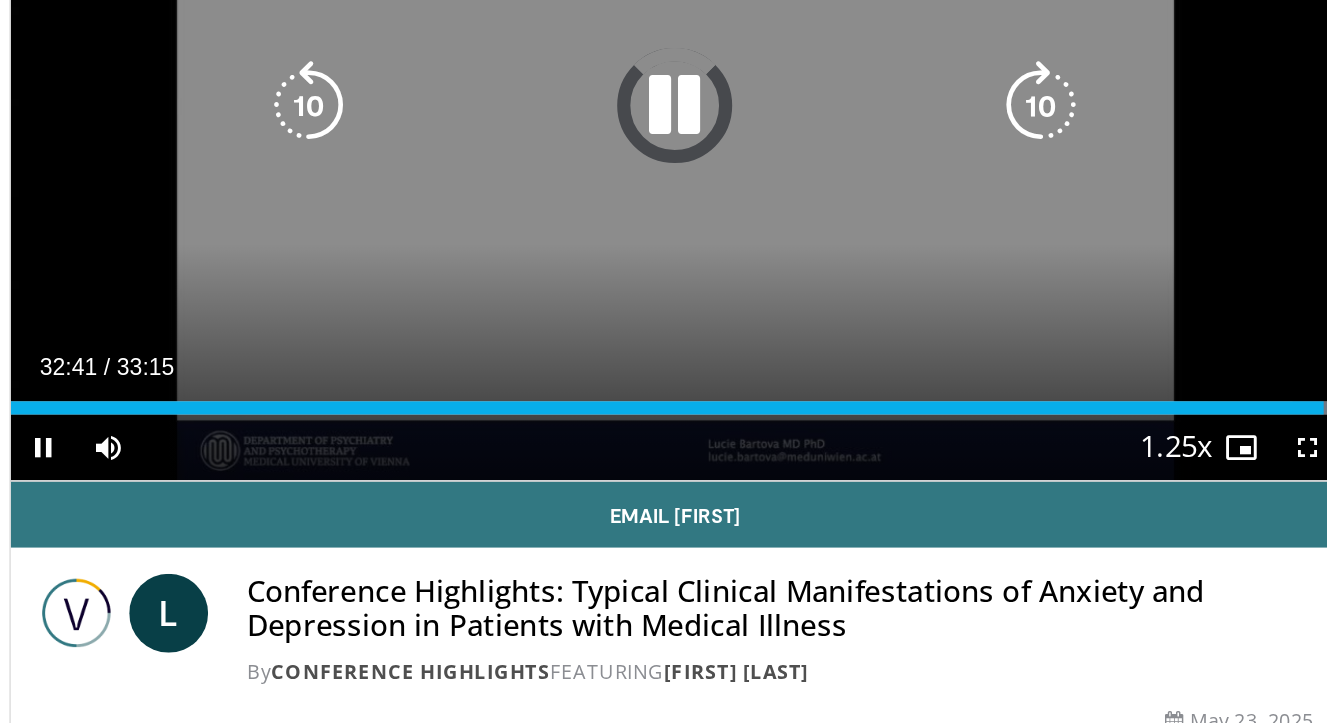 click at bounding box center [672, 310] 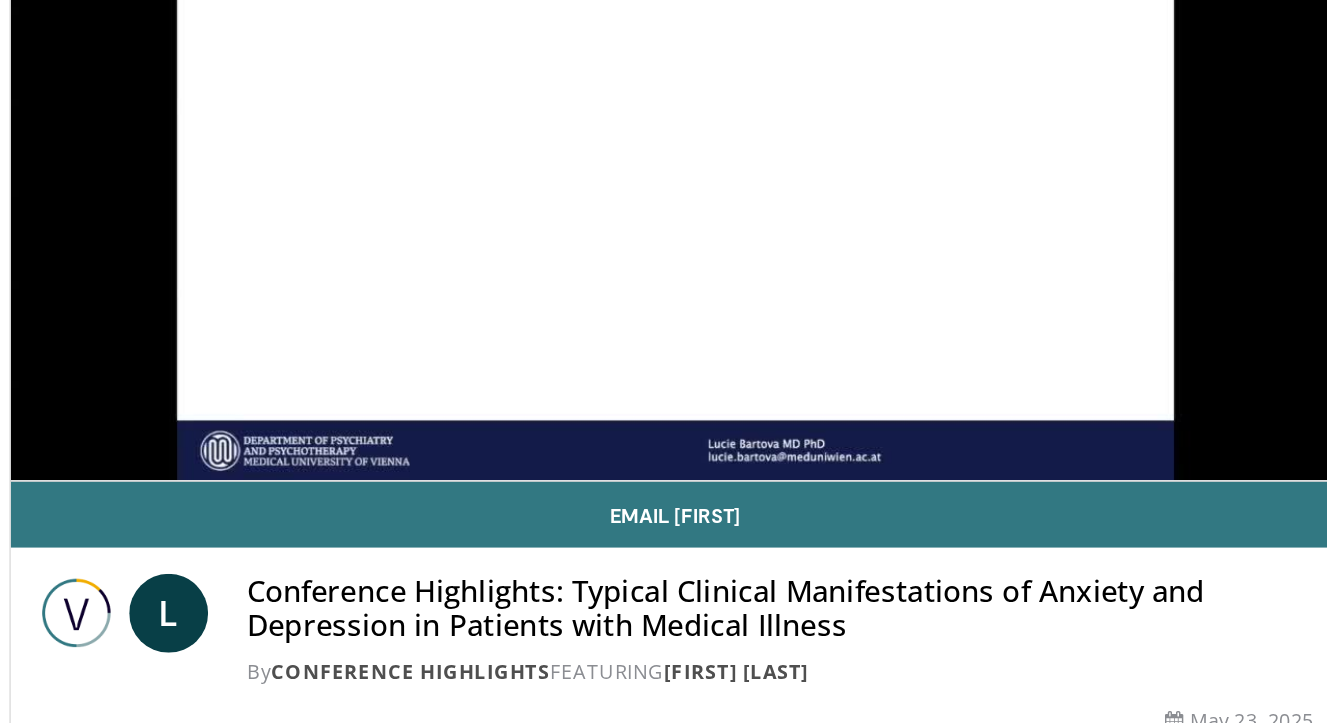 click on "20 seconds
Tap to unmute" at bounding box center (450, 310) 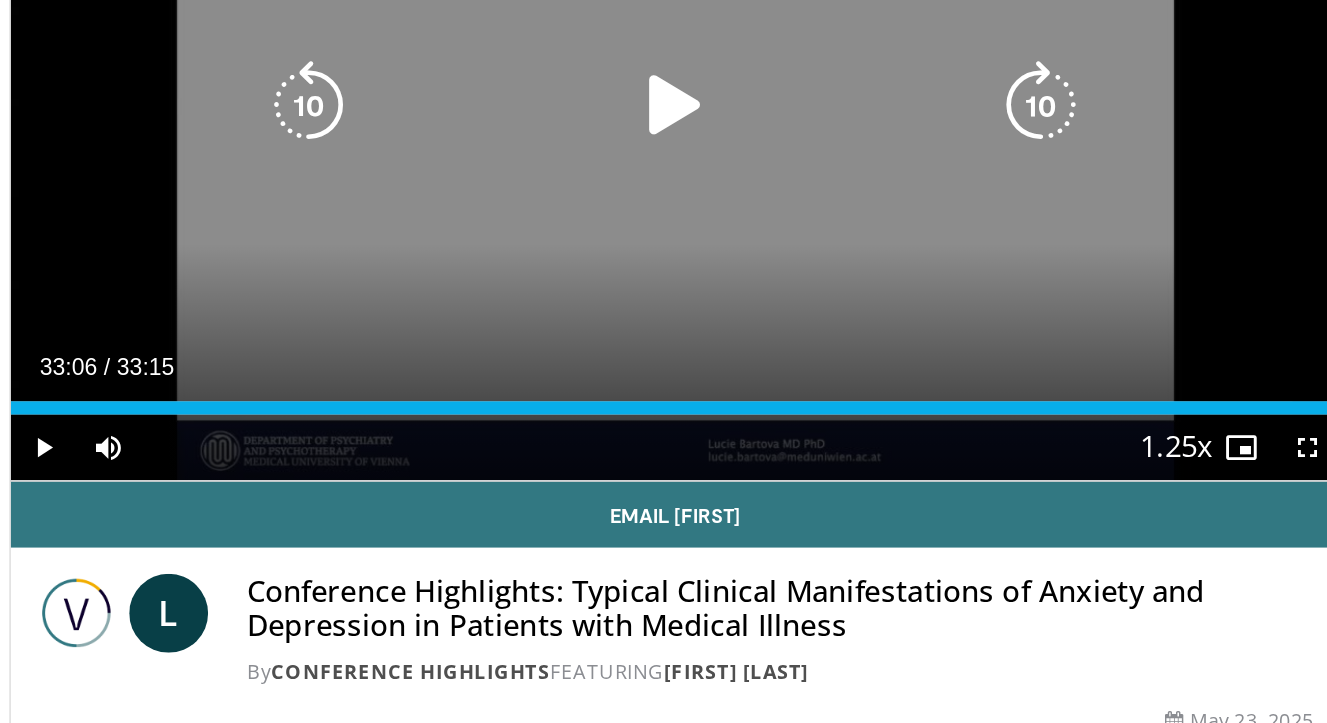 click at bounding box center (449, 310) 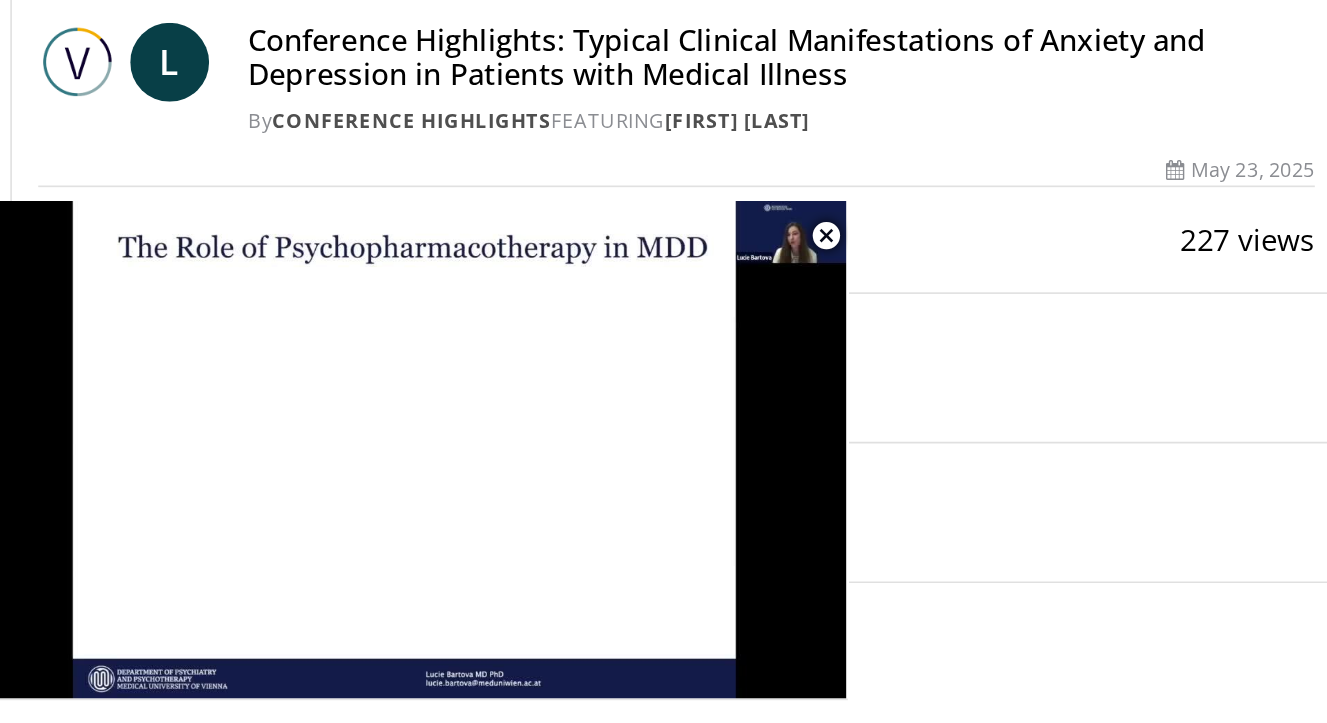 scroll, scrollTop: 373, scrollLeft: 0, axis: vertical 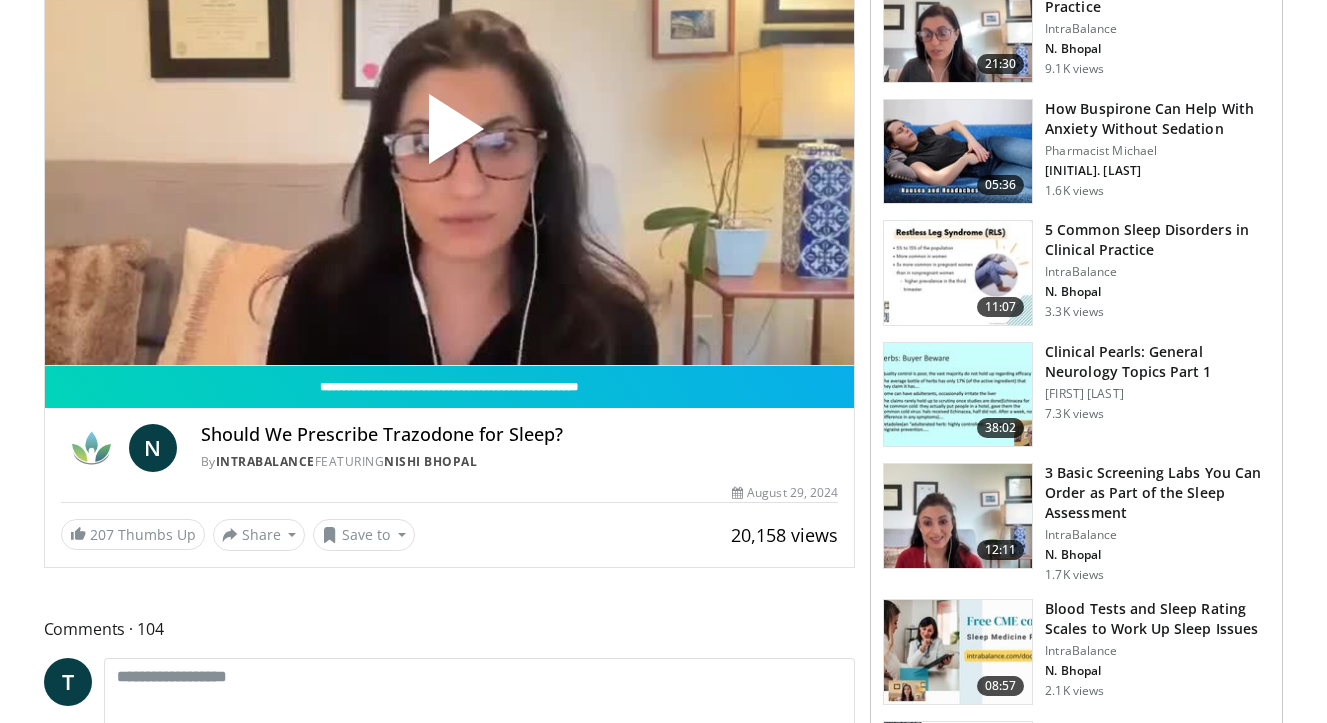 click at bounding box center [449, 137] 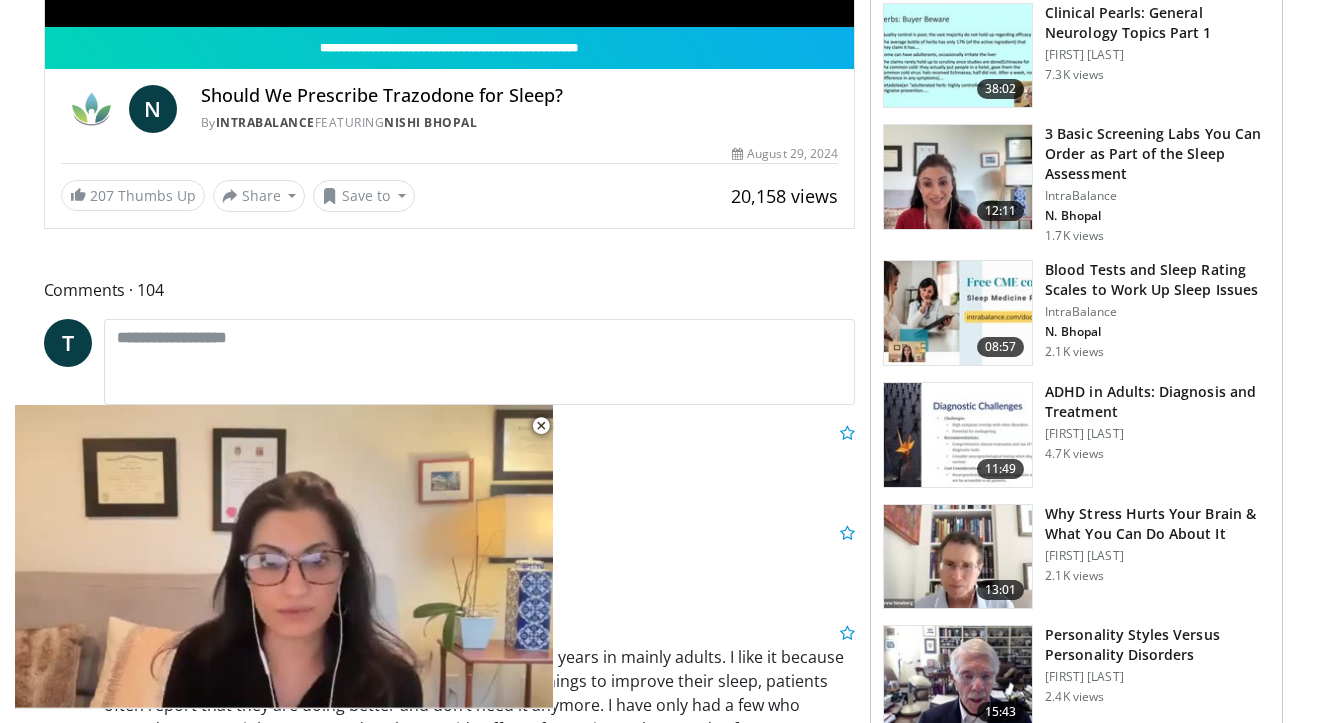 scroll, scrollTop: 582, scrollLeft: 0, axis: vertical 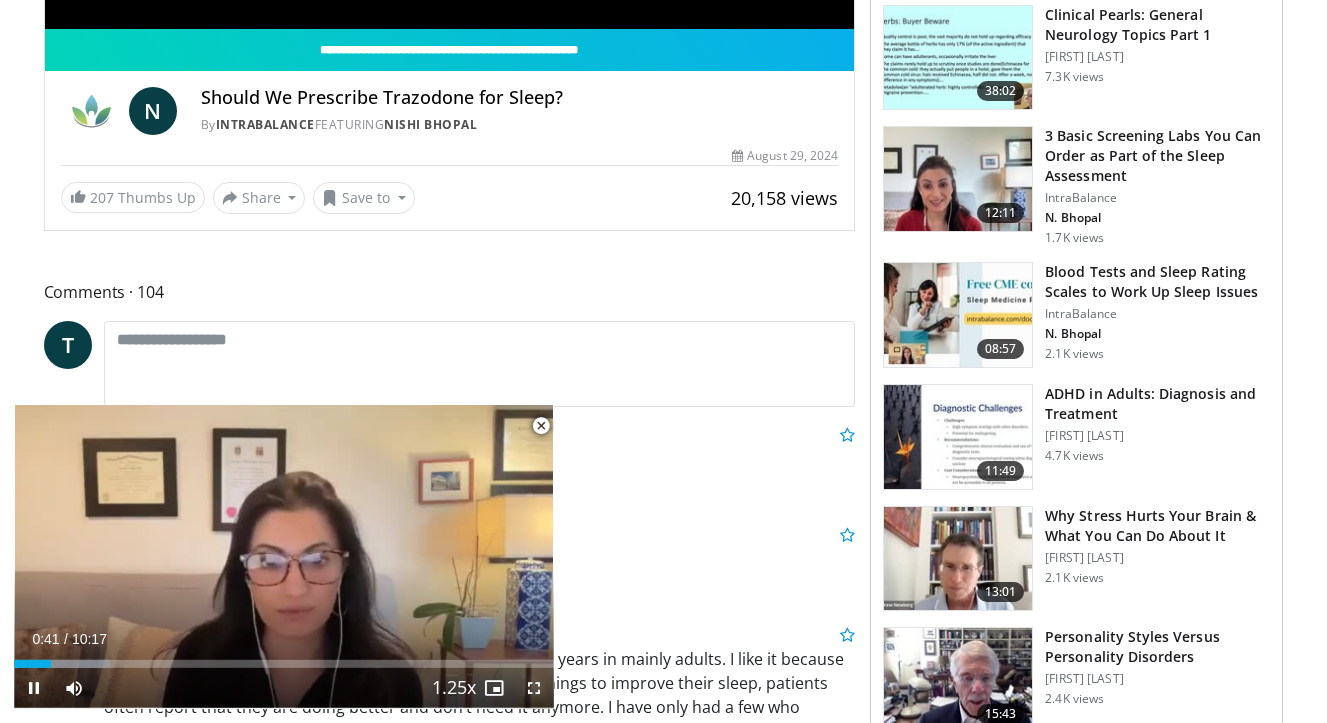 click at bounding box center [534, 688] 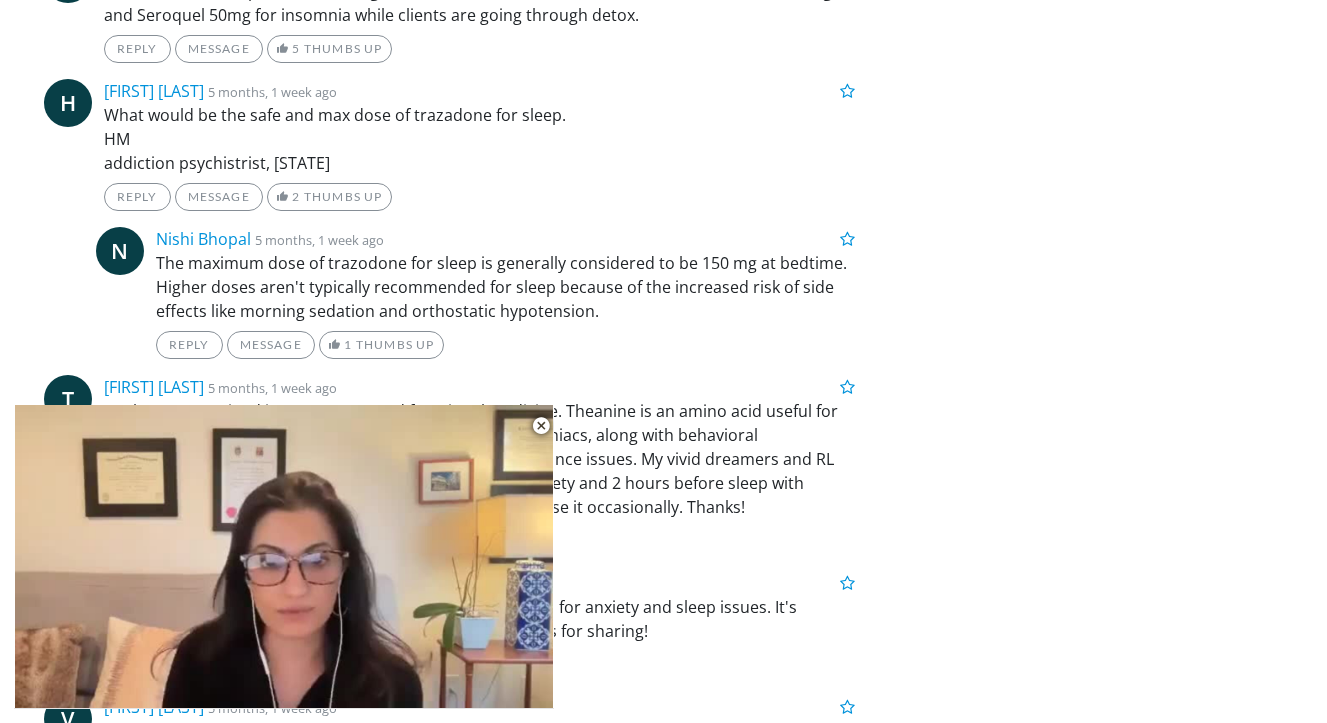 scroll, scrollTop: 5251, scrollLeft: 0, axis: vertical 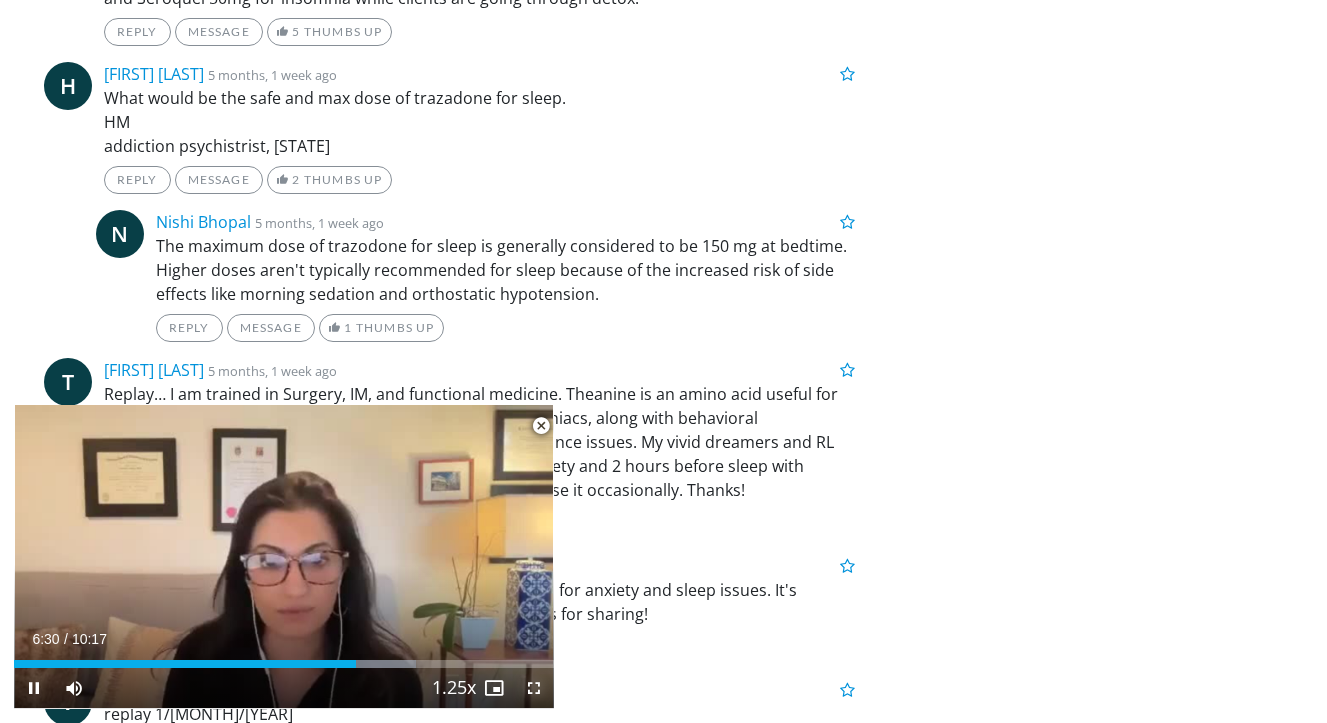 click at bounding box center [534, 688] 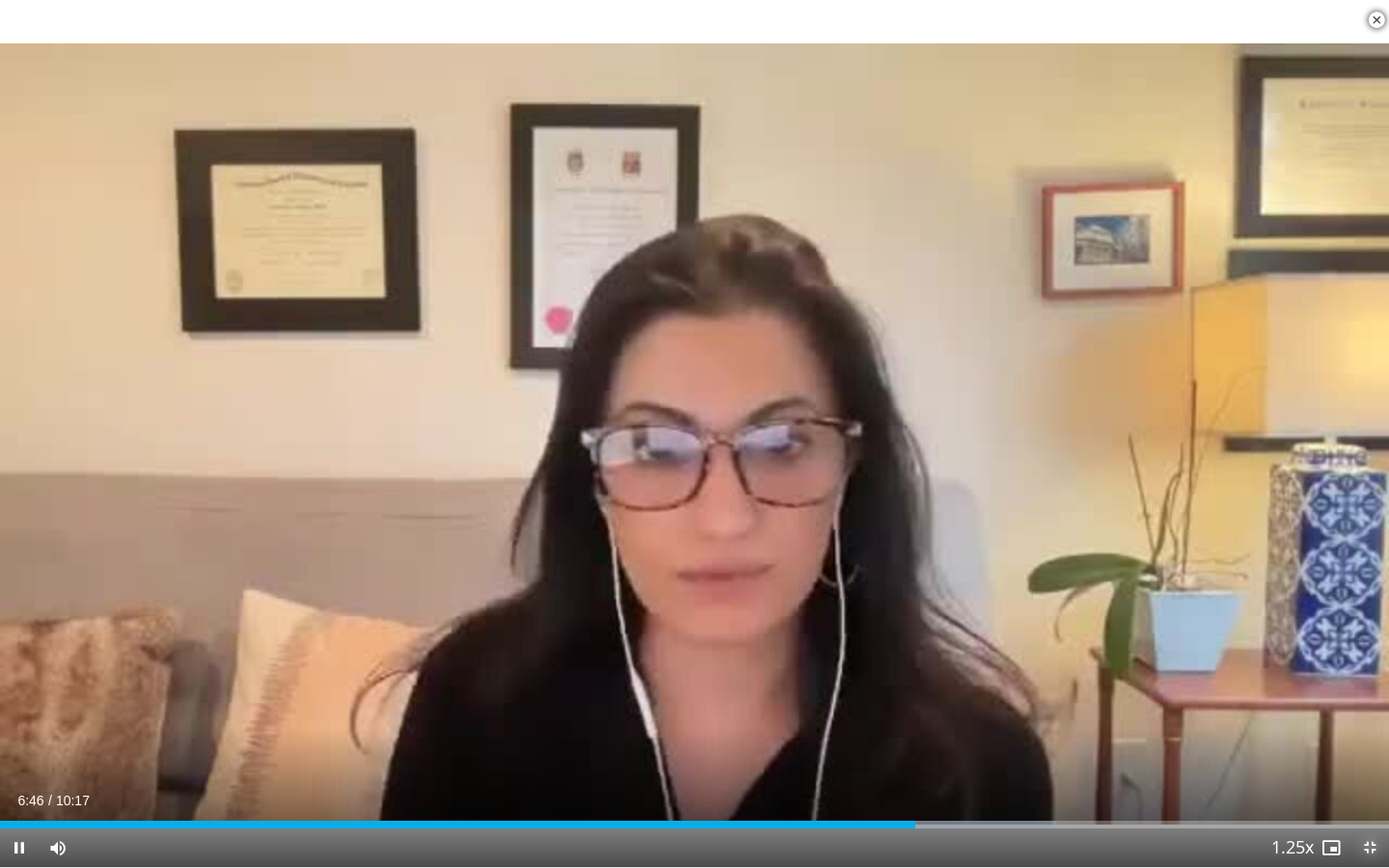 click at bounding box center [1370, 848] 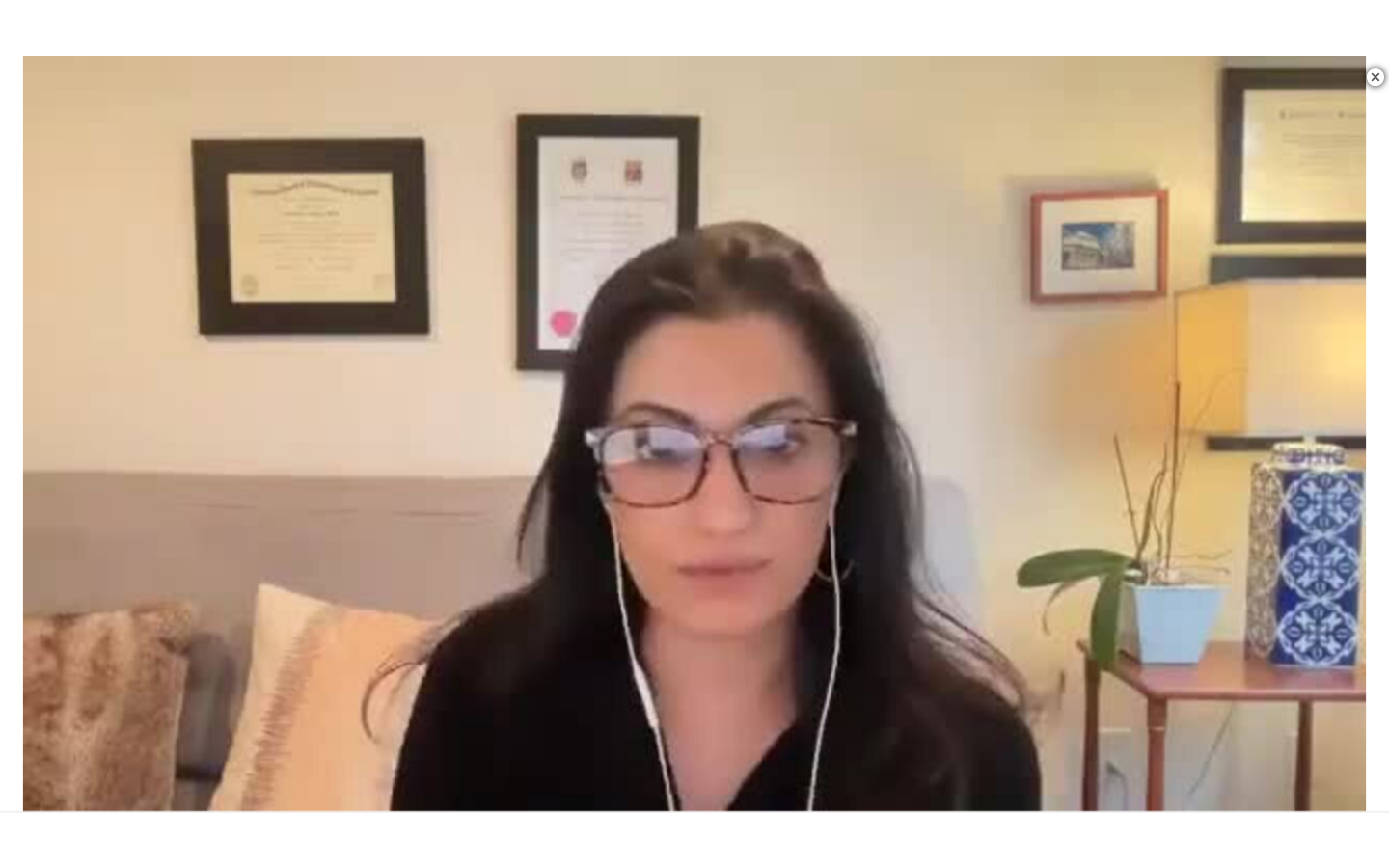 scroll, scrollTop: 375, scrollLeft: 0, axis: vertical 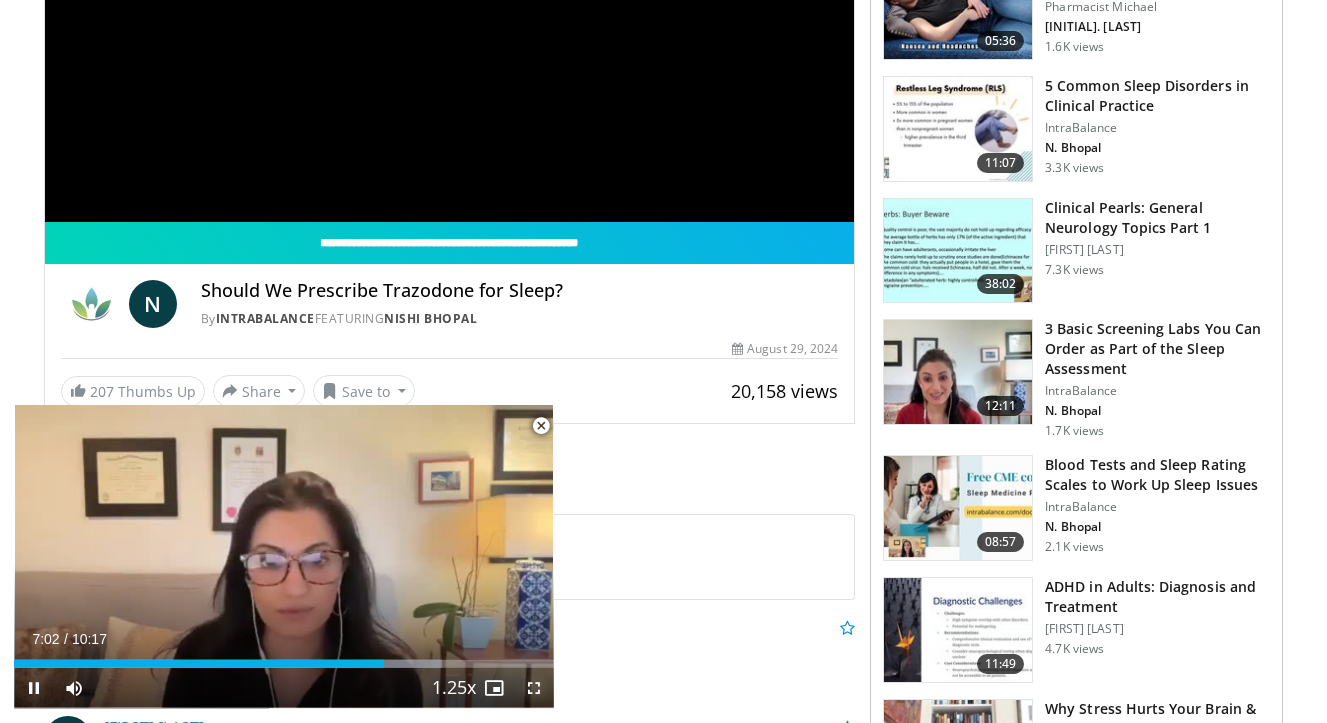 click at bounding box center (534, 688) 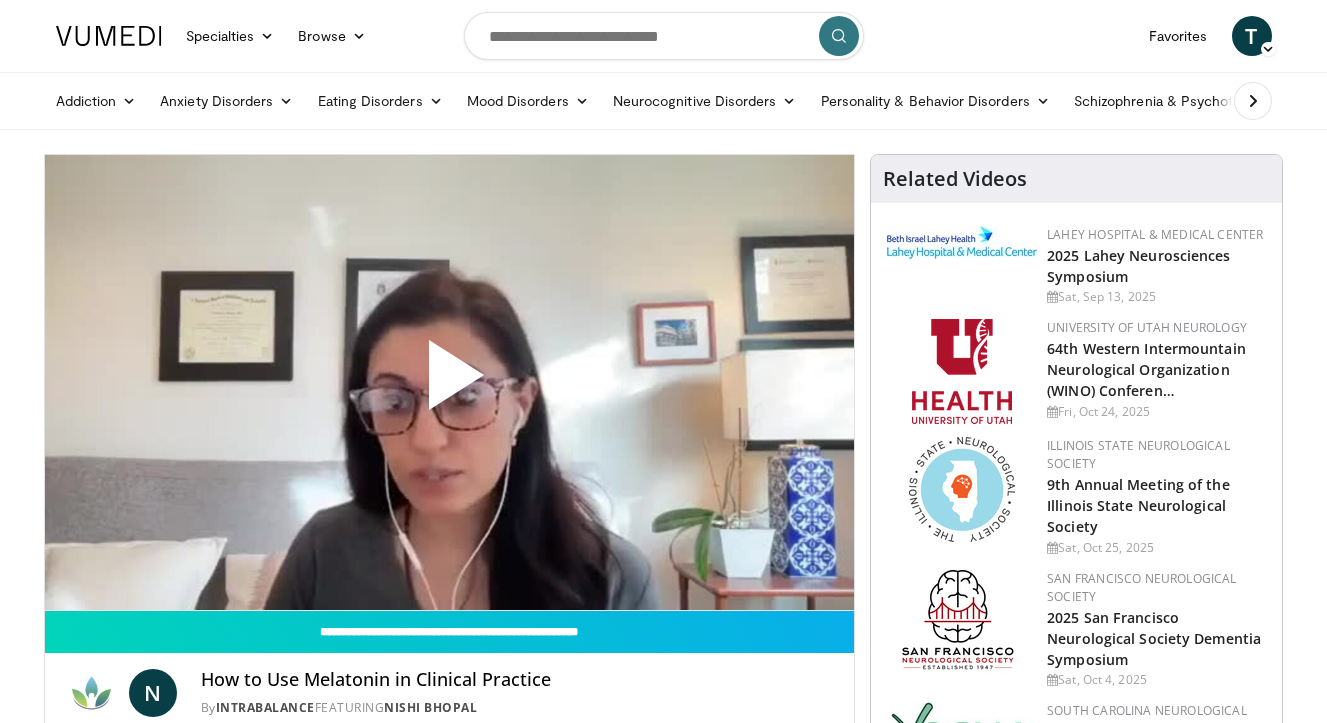 scroll, scrollTop: 0, scrollLeft: 0, axis: both 